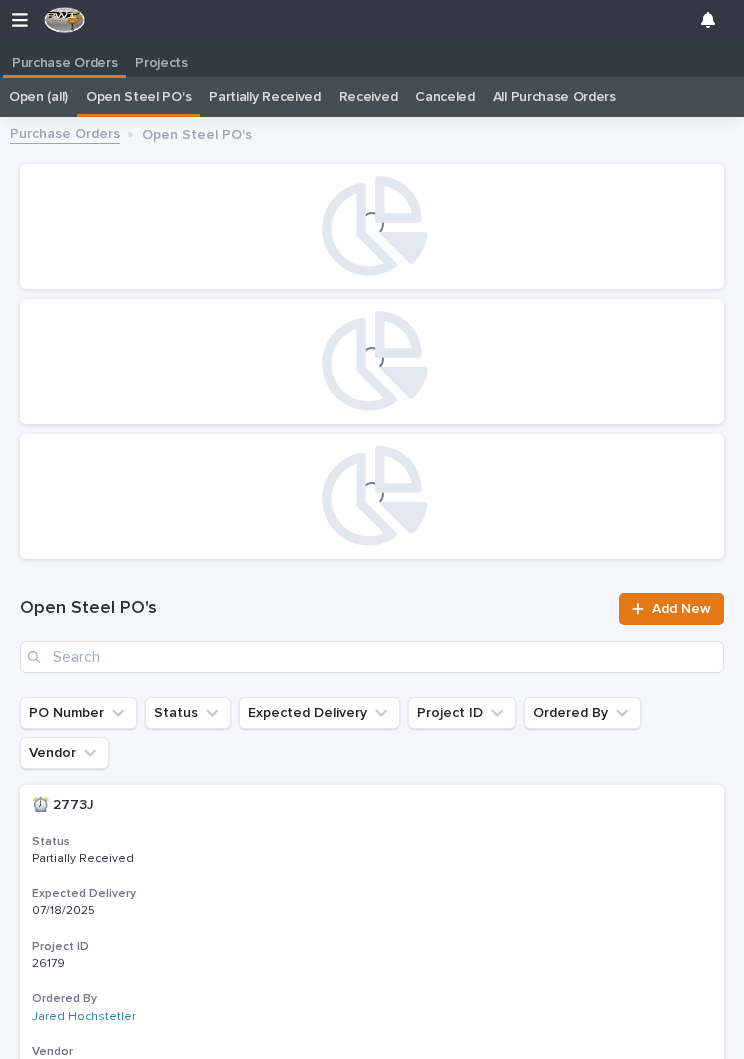 scroll, scrollTop: 0, scrollLeft: 0, axis: both 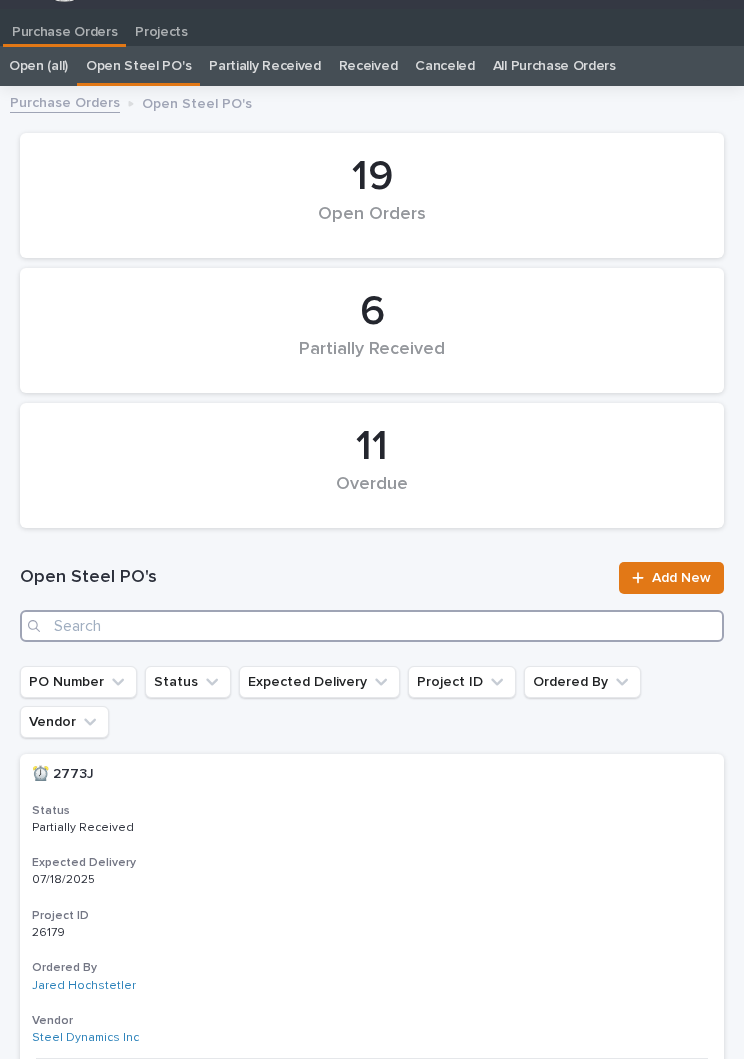 click at bounding box center [372, 626] 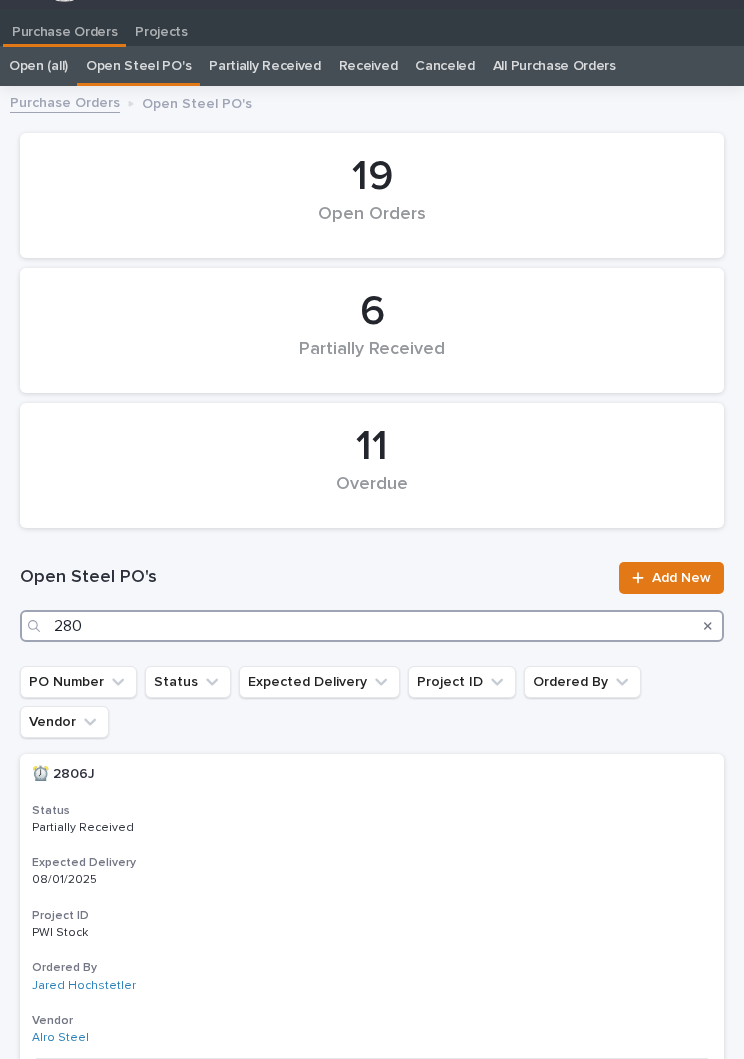 type on "2809" 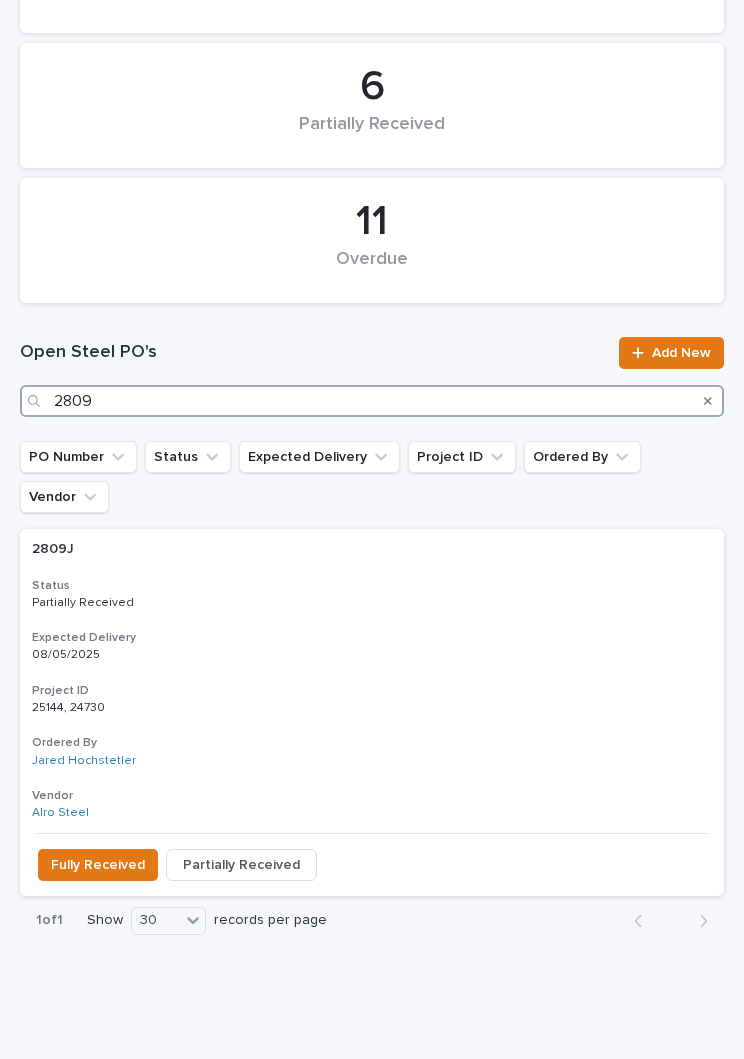 scroll, scrollTop: 255, scrollLeft: 0, axis: vertical 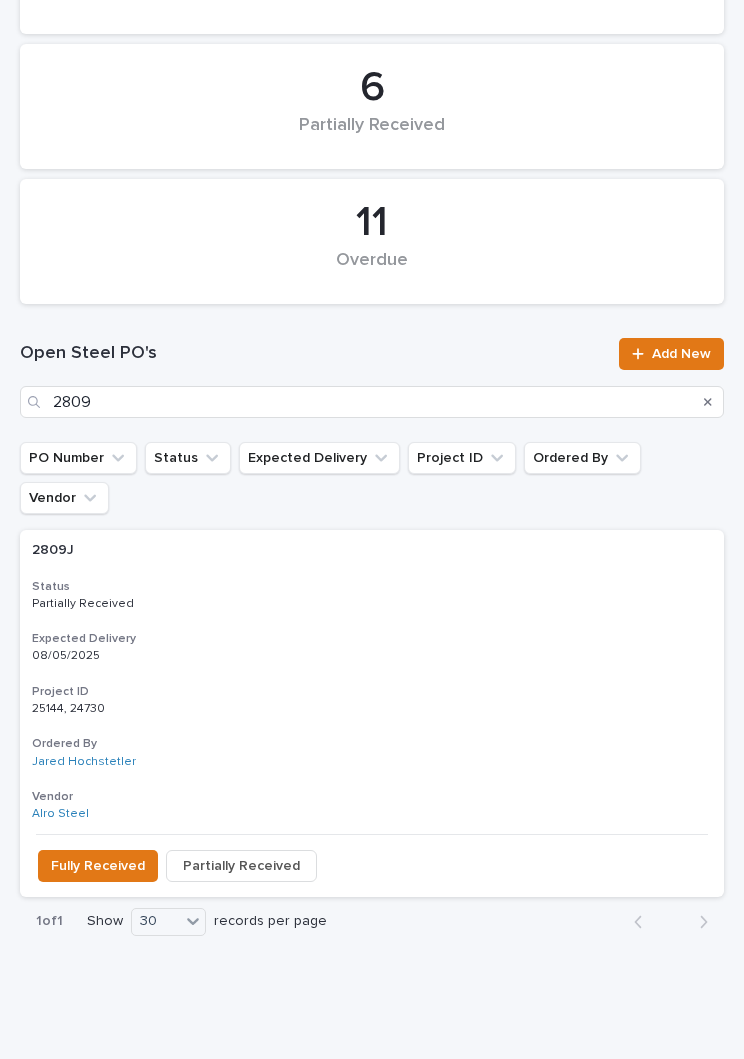 click on "Partially Received" at bounding box center (372, 604) 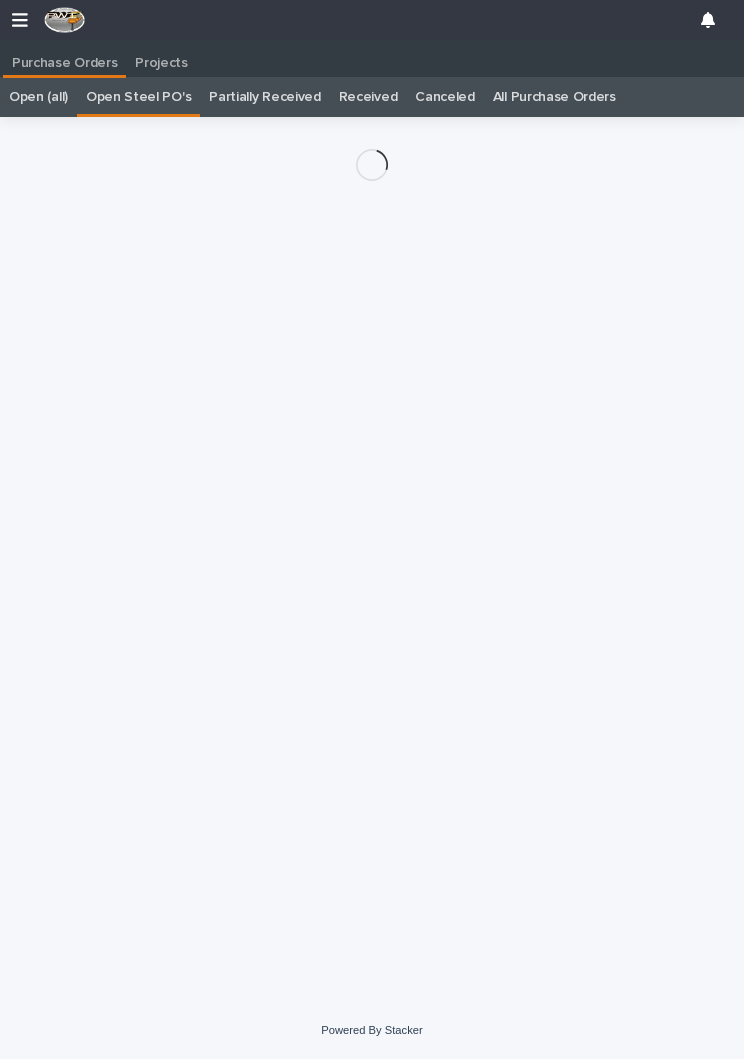 scroll, scrollTop: 13, scrollLeft: 0, axis: vertical 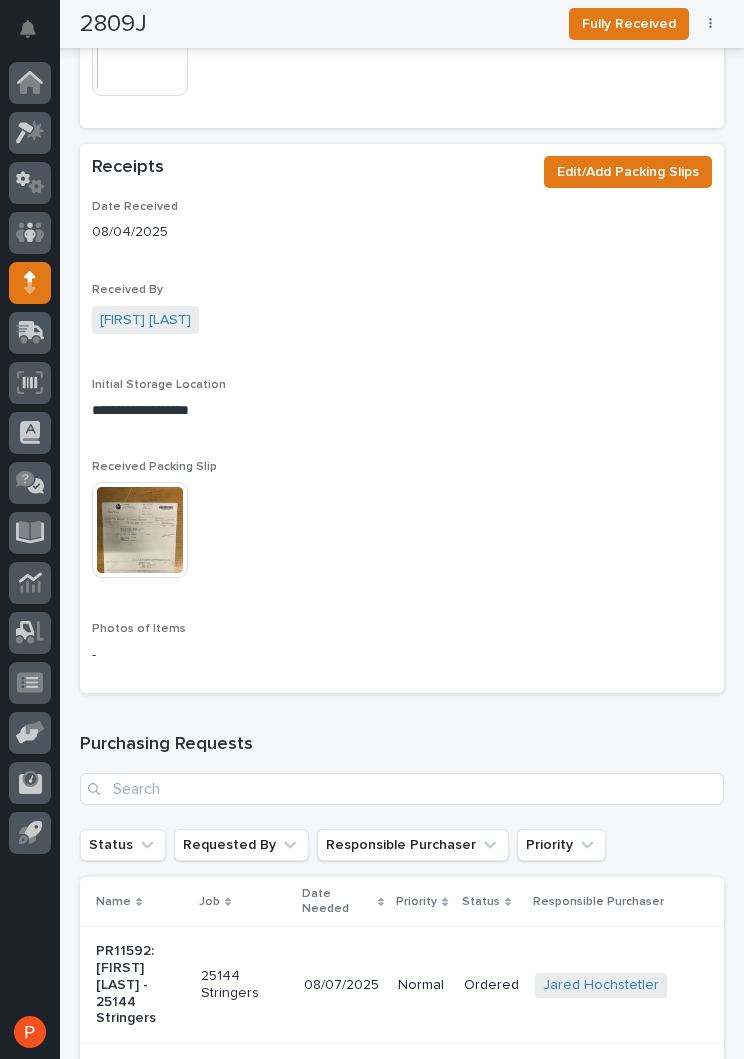 click on "Edit/Add Packing Slips" at bounding box center (628, 172) 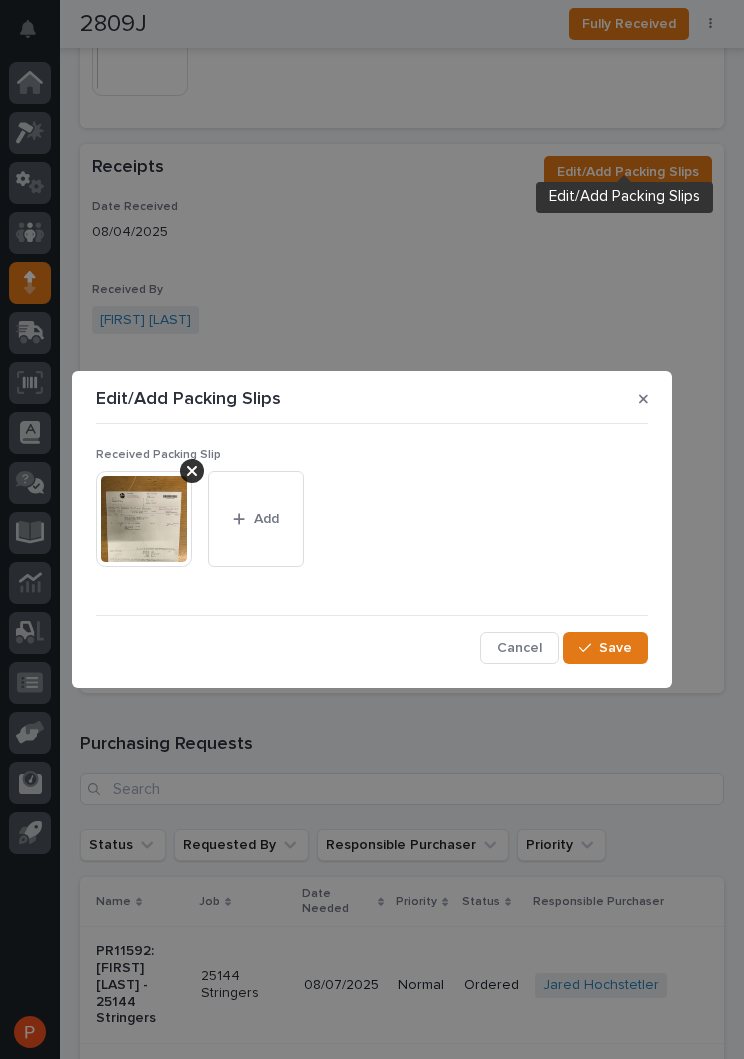 click on "Add" at bounding box center (256, 519) 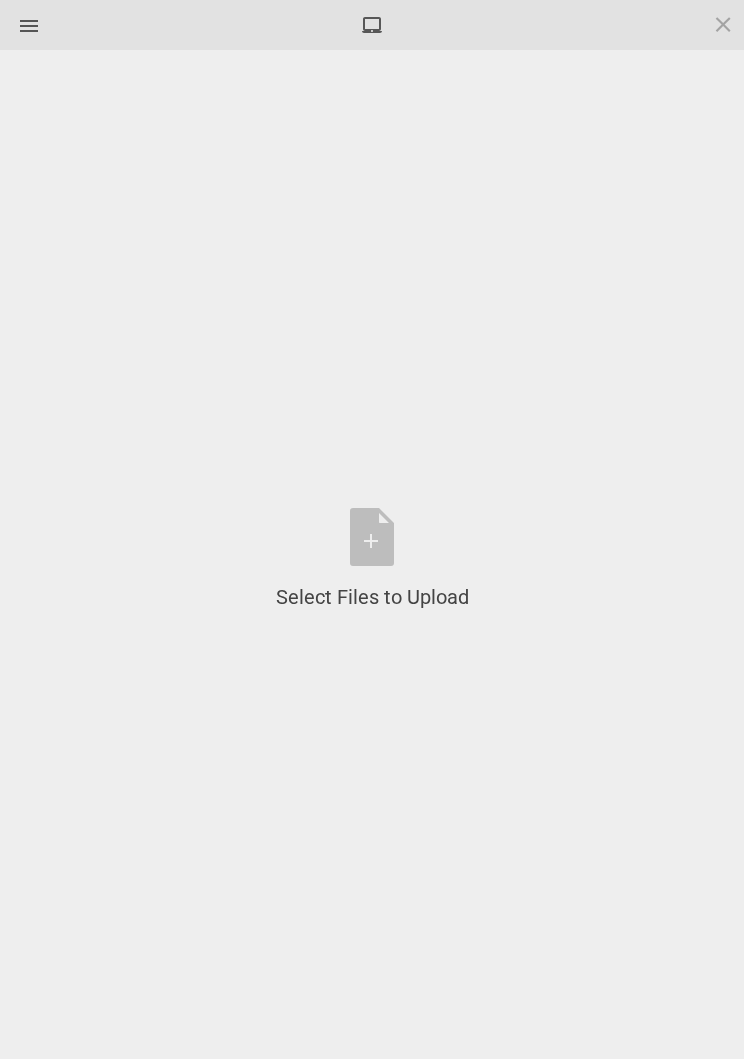 click on "Select Files to Upload
or Drag and Drop, Copy and Paste Files" at bounding box center [372, 559] 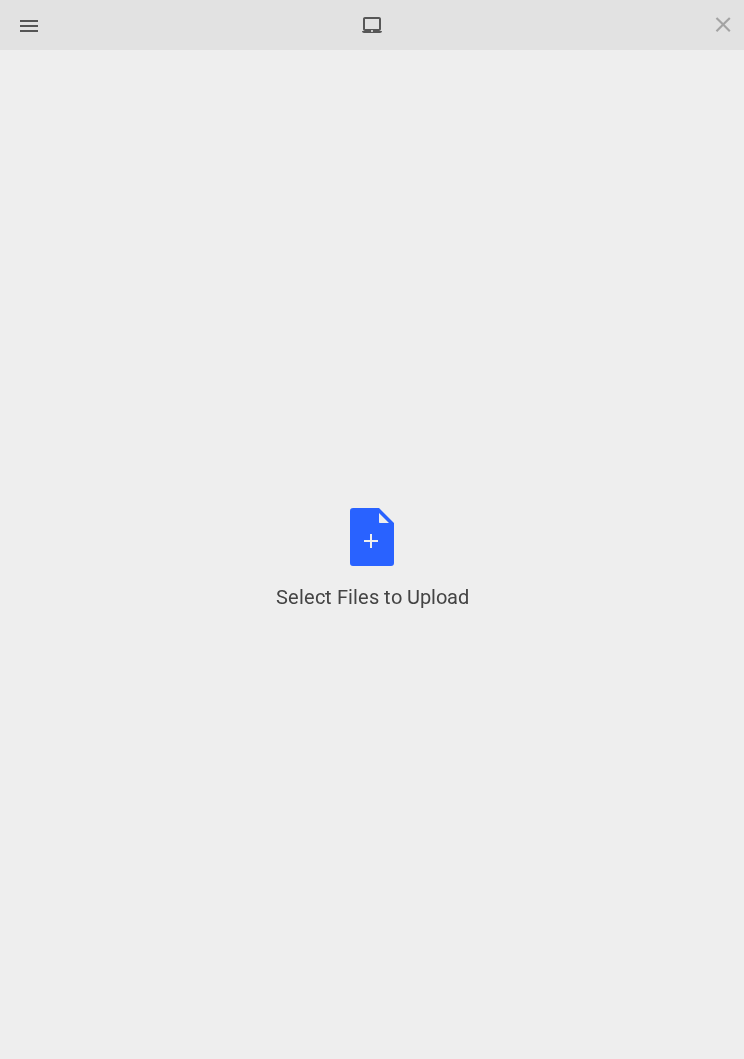 type 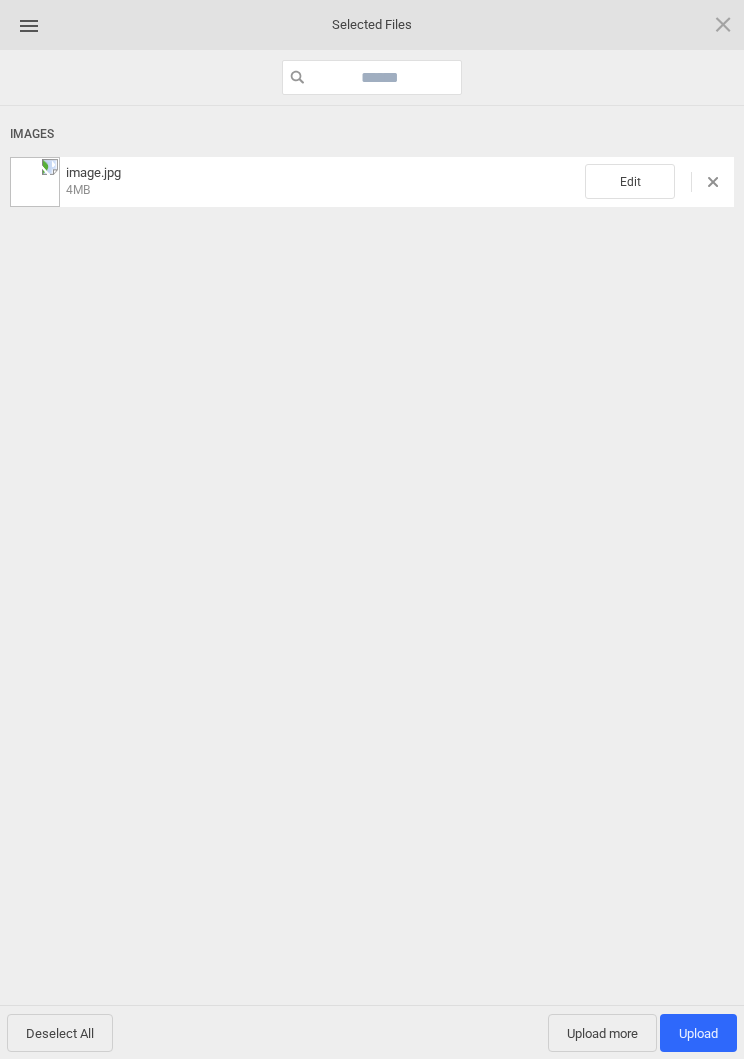 click on "Edit" at bounding box center (630, 181) 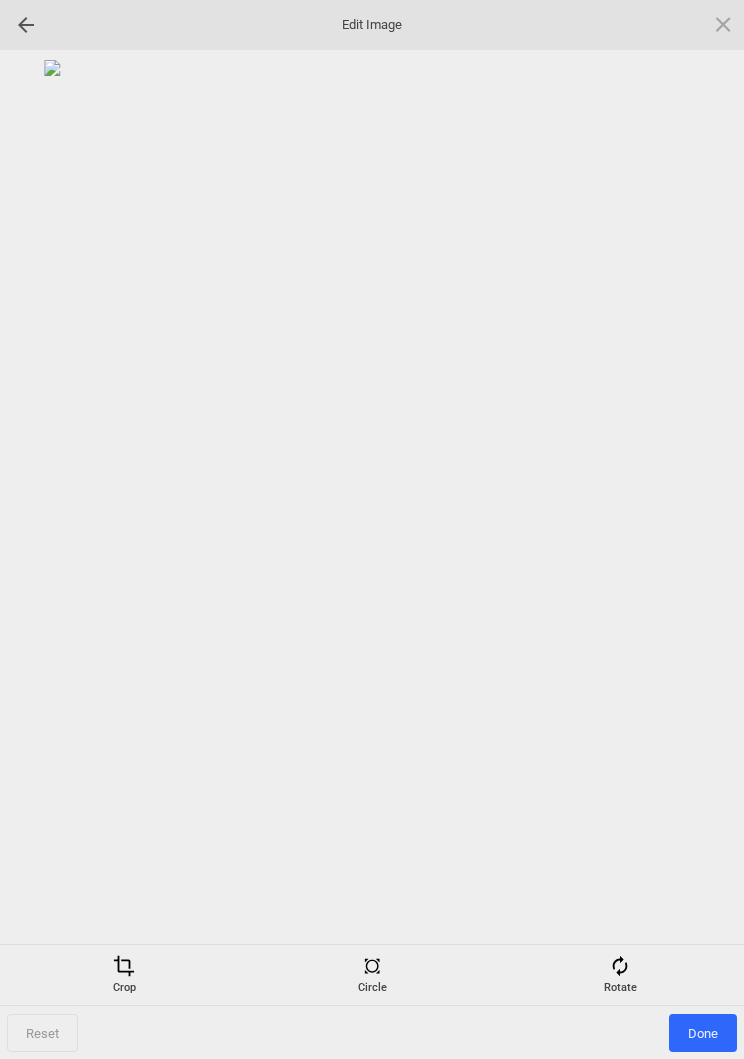 click on "Rotate" at bounding box center [620, 975] 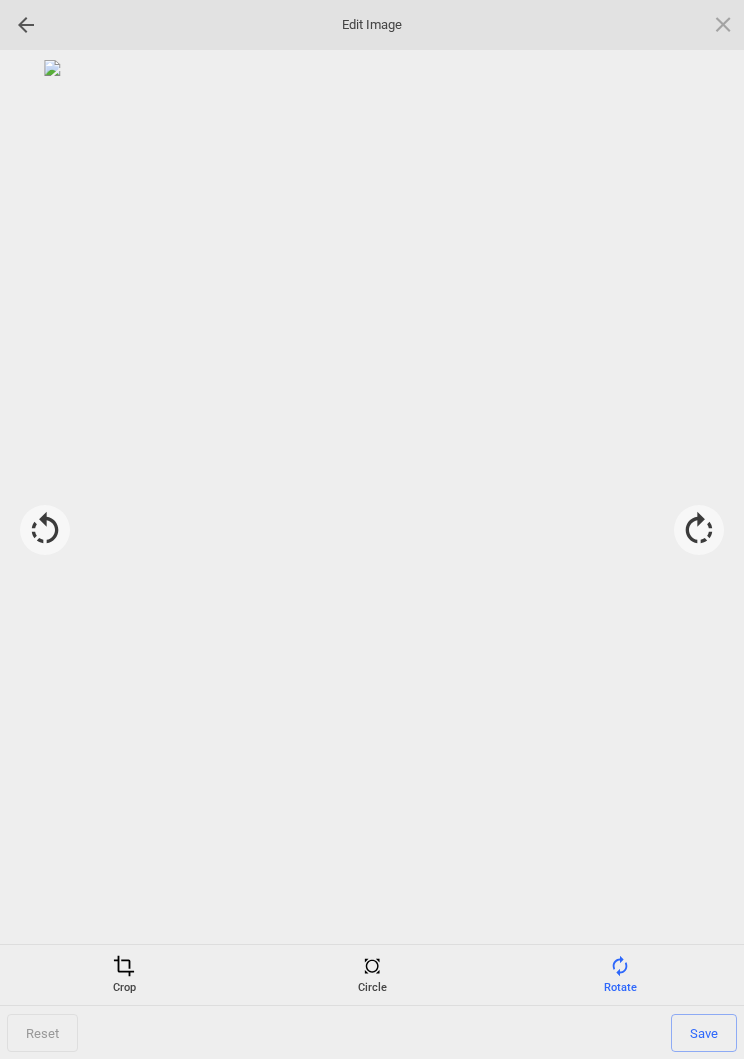 click at bounding box center (699, 530) 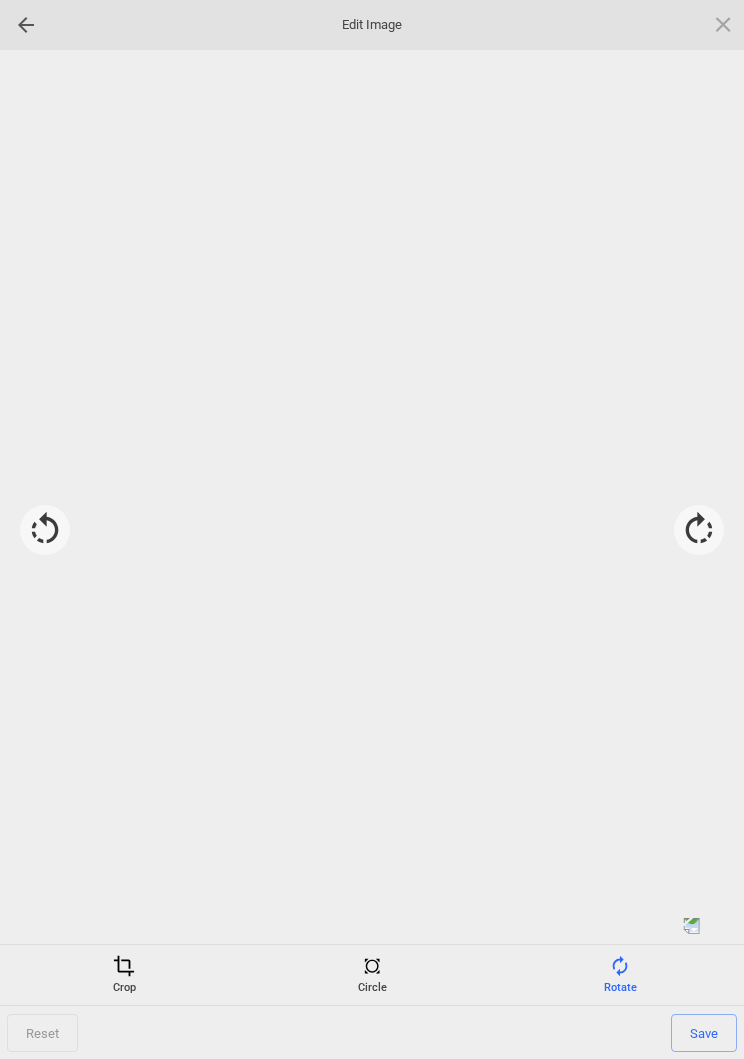 click at bounding box center [699, 530] 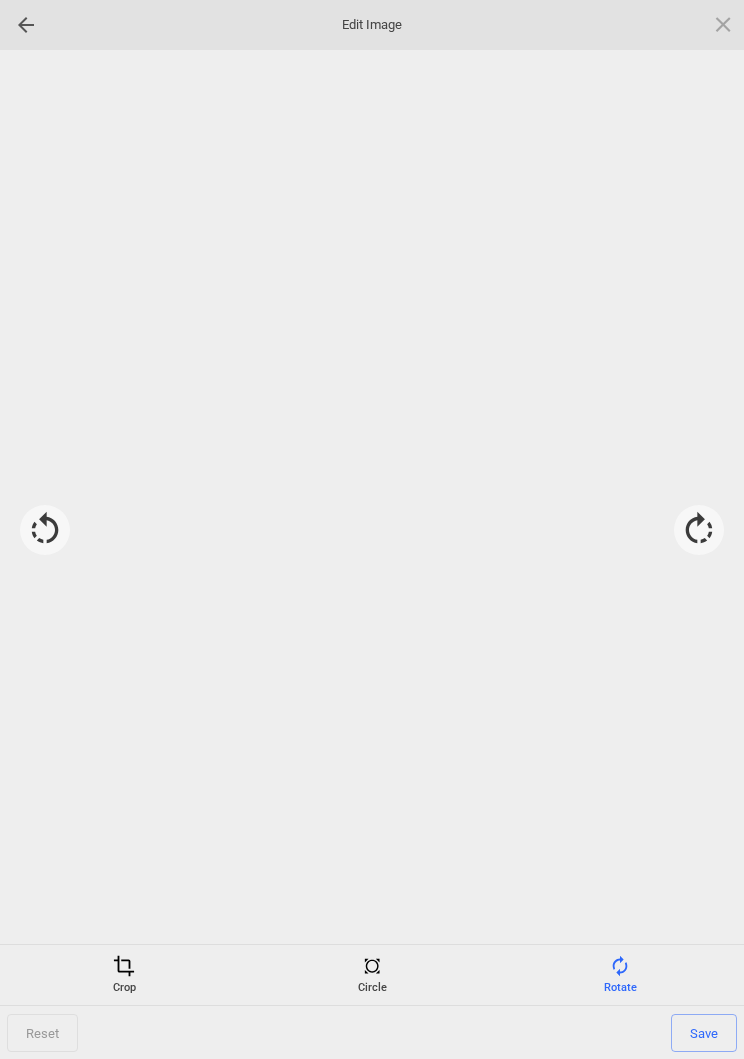 click at bounding box center [699, 530] 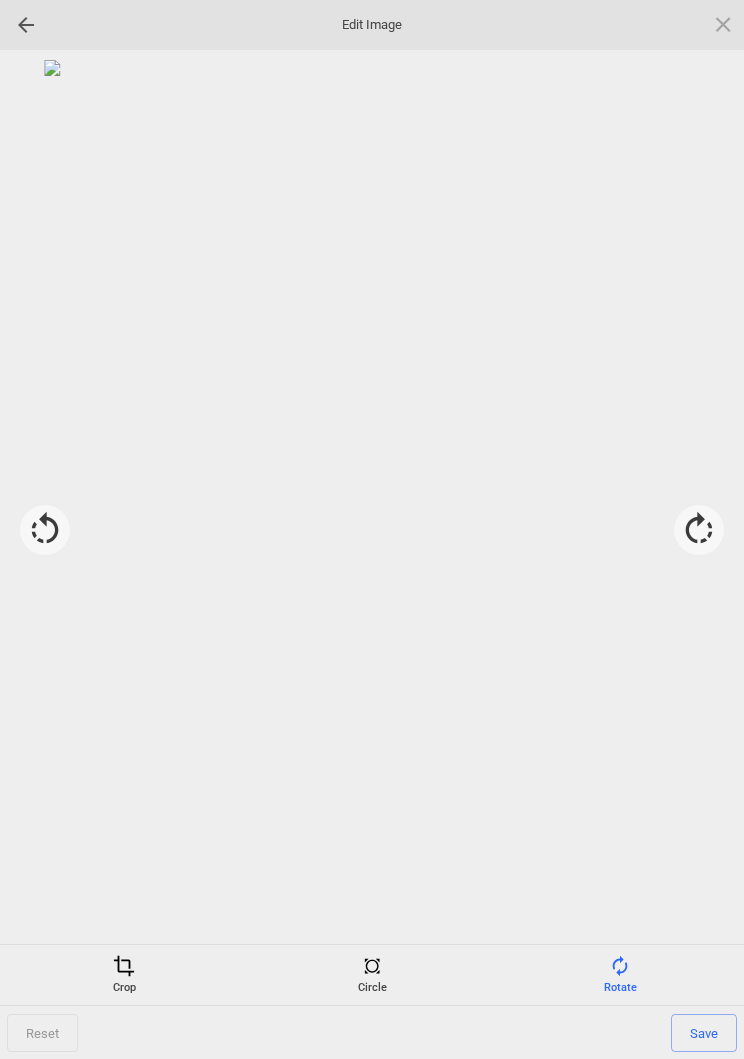 click on "Save" at bounding box center [704, 1033] 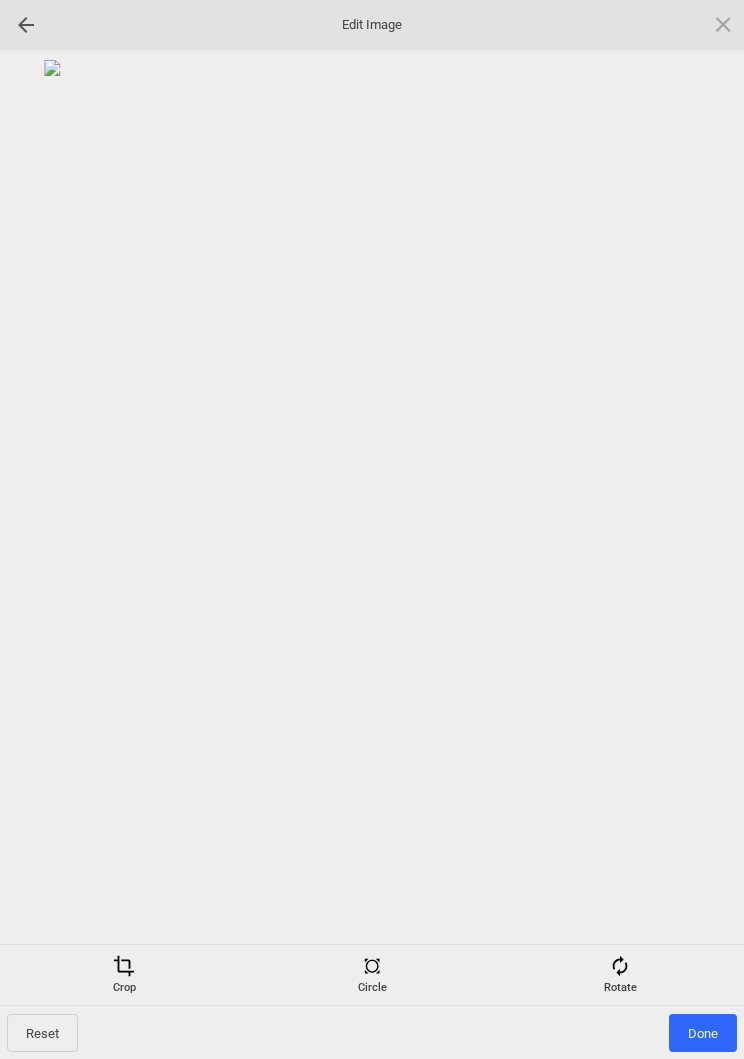 click on "Done" at bounding box center [703, 1033] 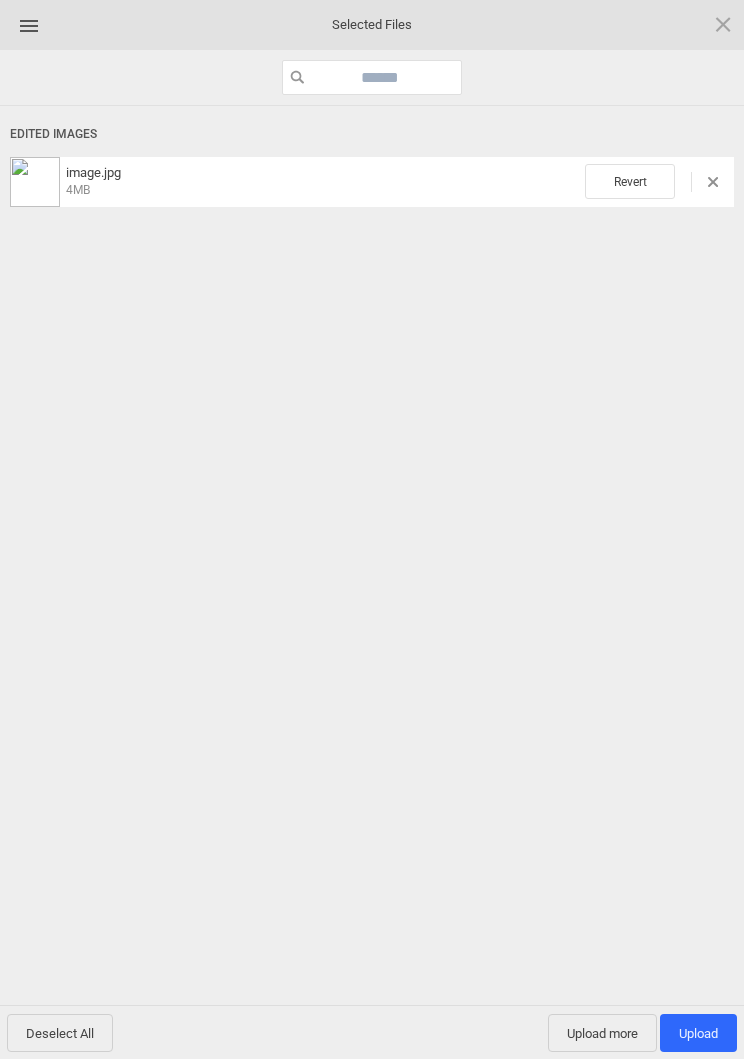 click on "Revert" at bounding box center (630, 181) 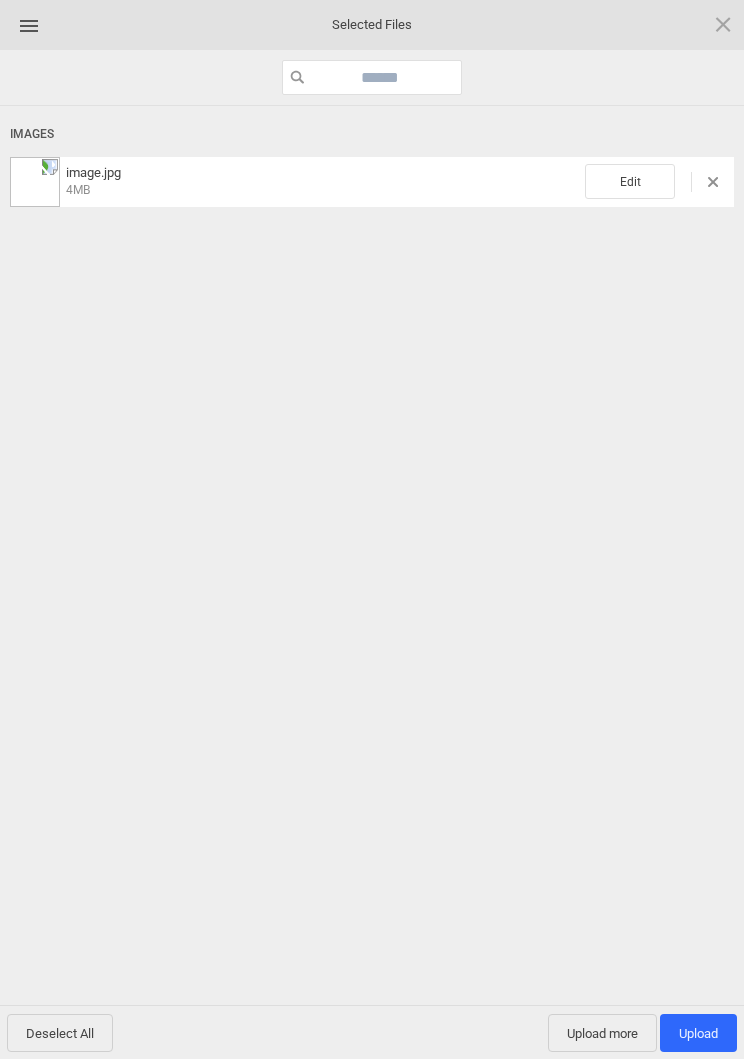click on "Edit" at bounding box center (630, 181) 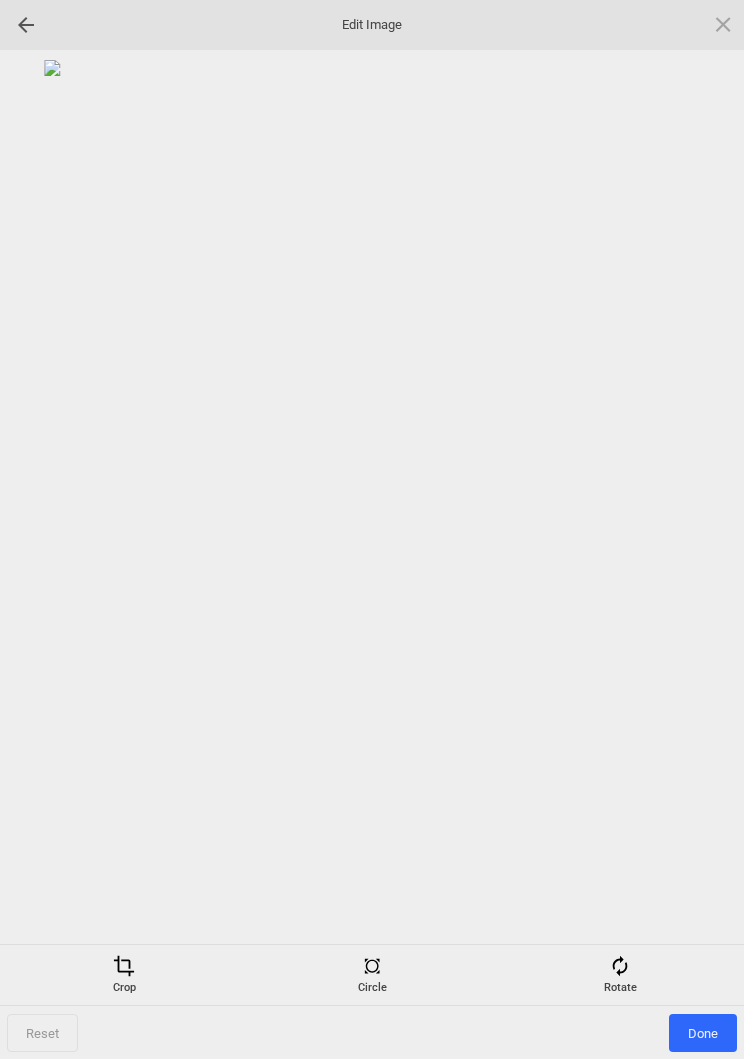 click at bounding box center [620, 966] 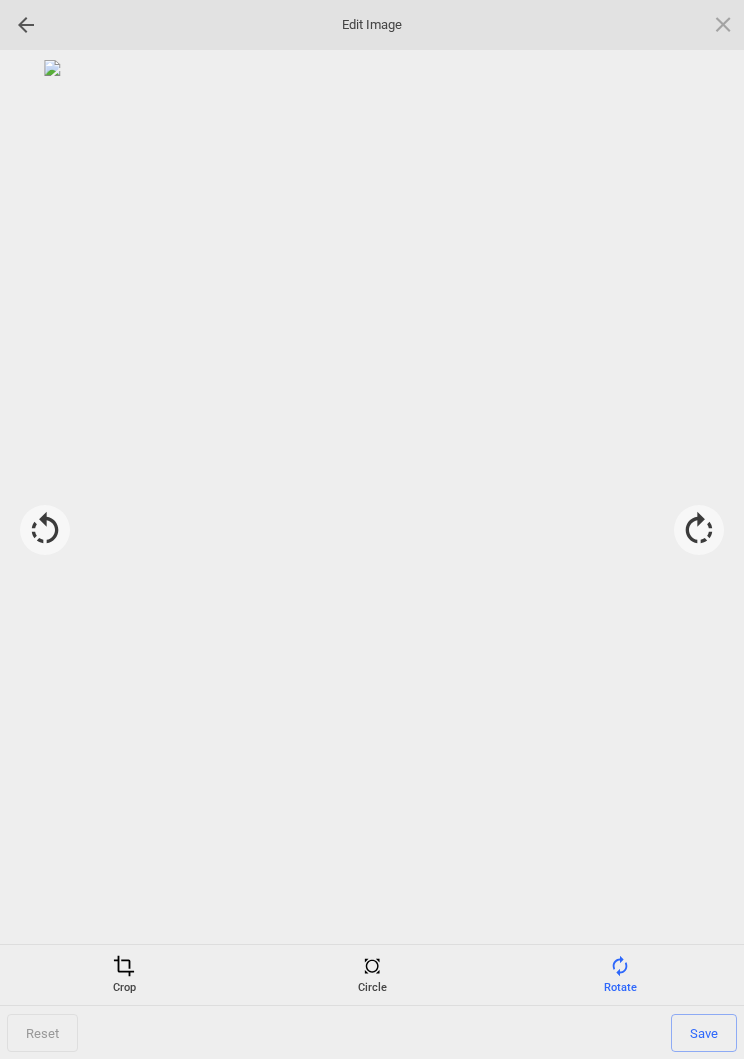 click at bounding box center [699, 530] 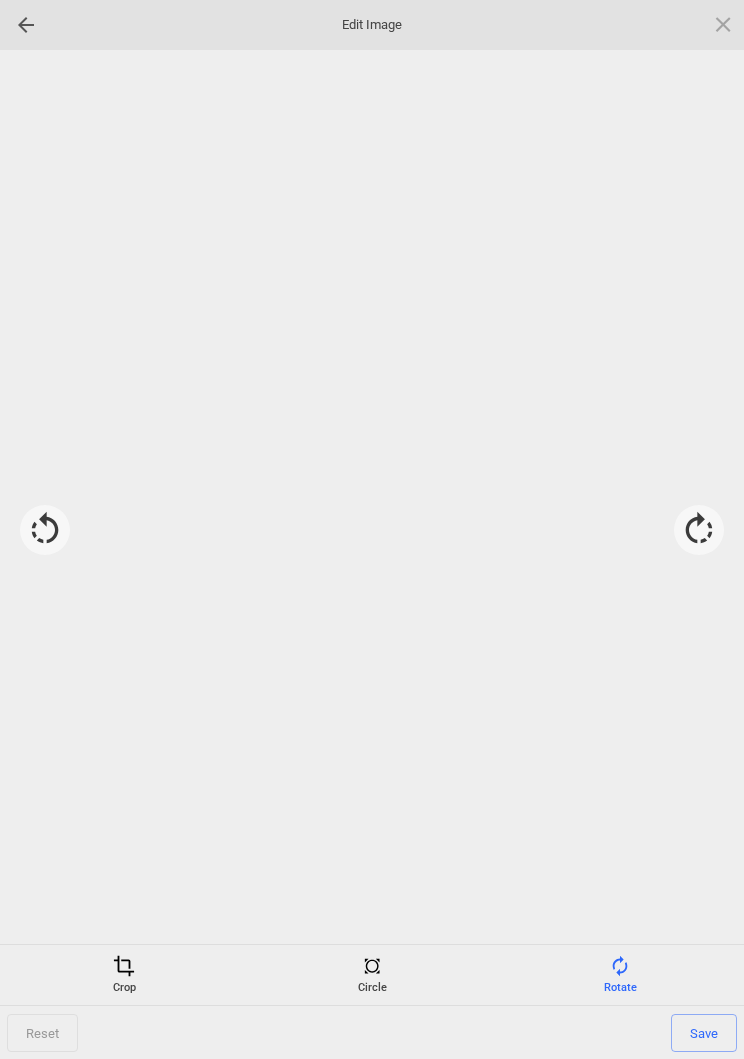 click at bounding box center (699, 530) 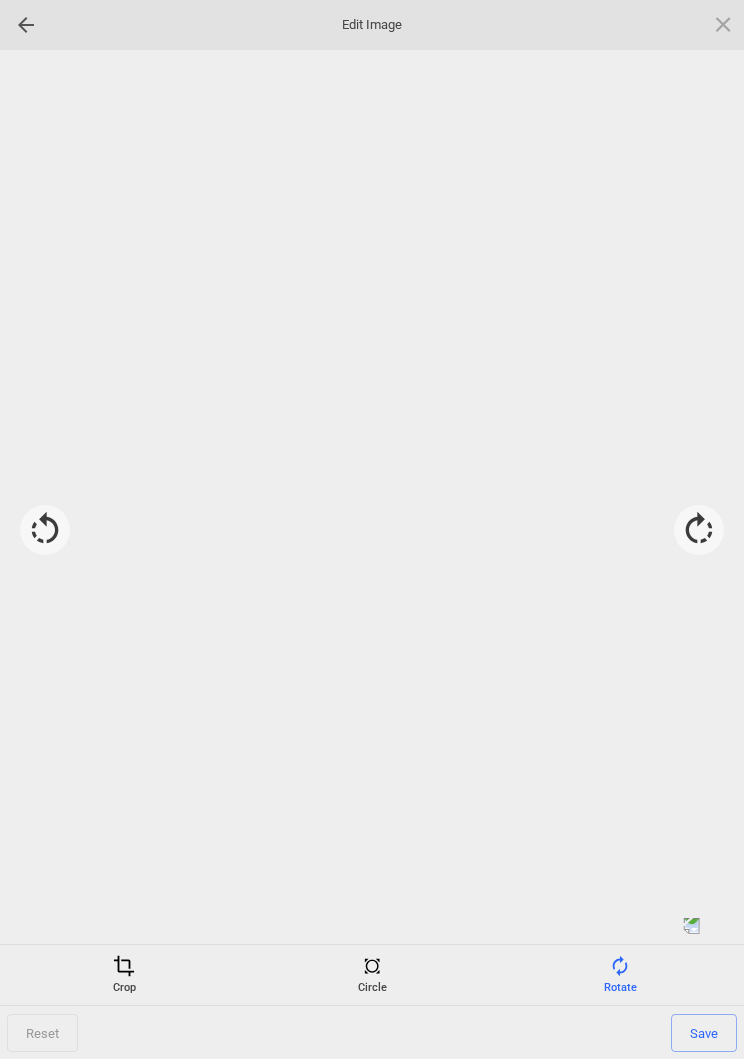 click at bounding box center [699, 530] 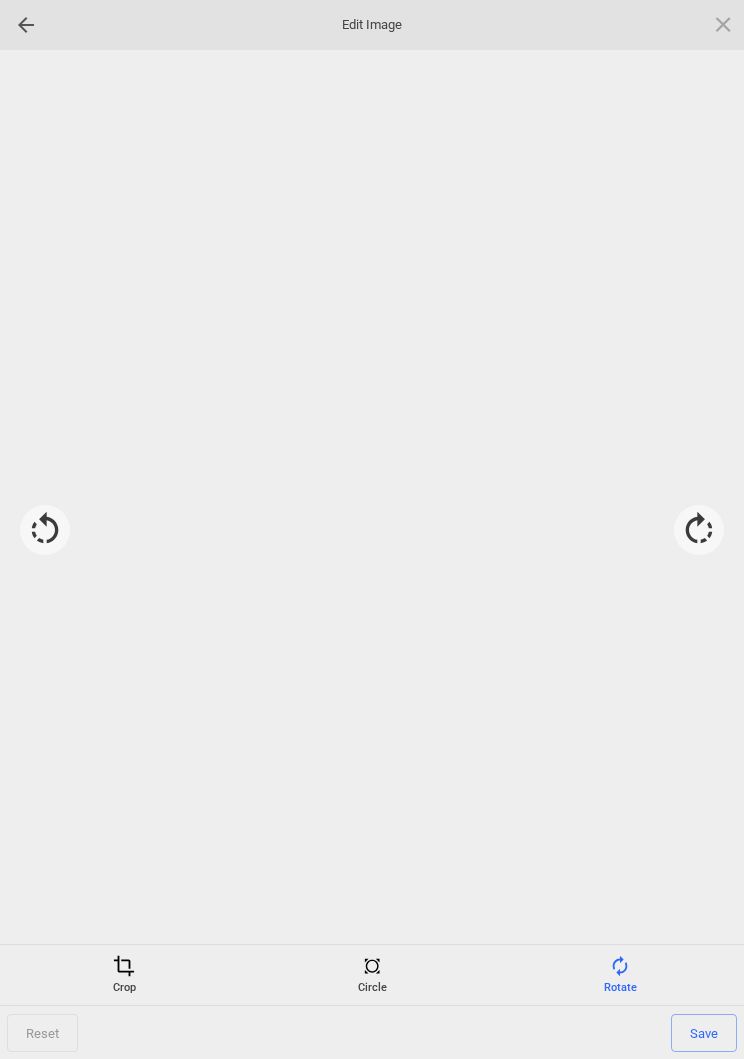 click at bounding box center (699, 530) 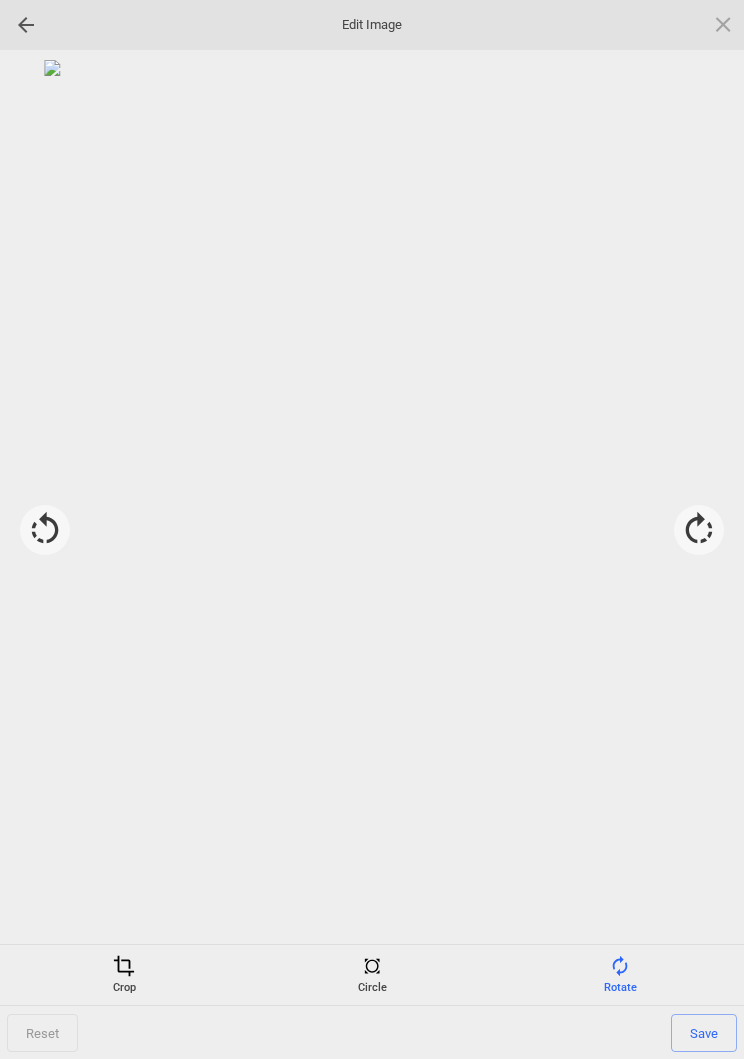 click on "Save" at bounding box center [704, 1033] 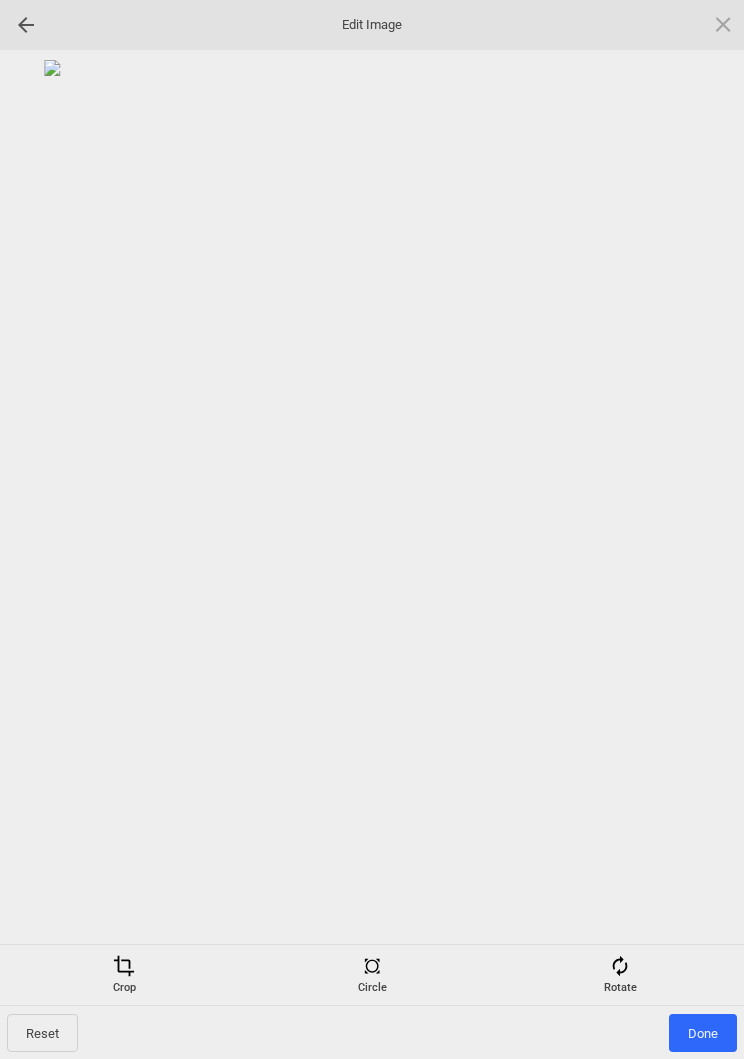 click on "Done" at bounding box center (703, 1033) 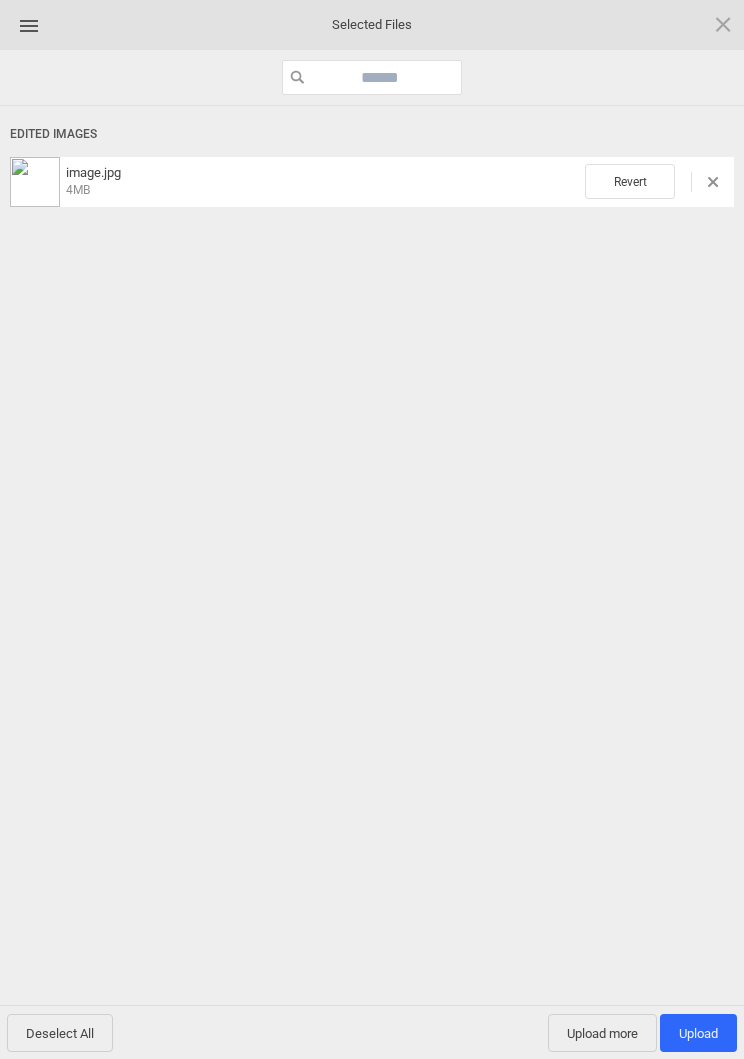click on "Upload
1" at bounding box center [698, 1033] 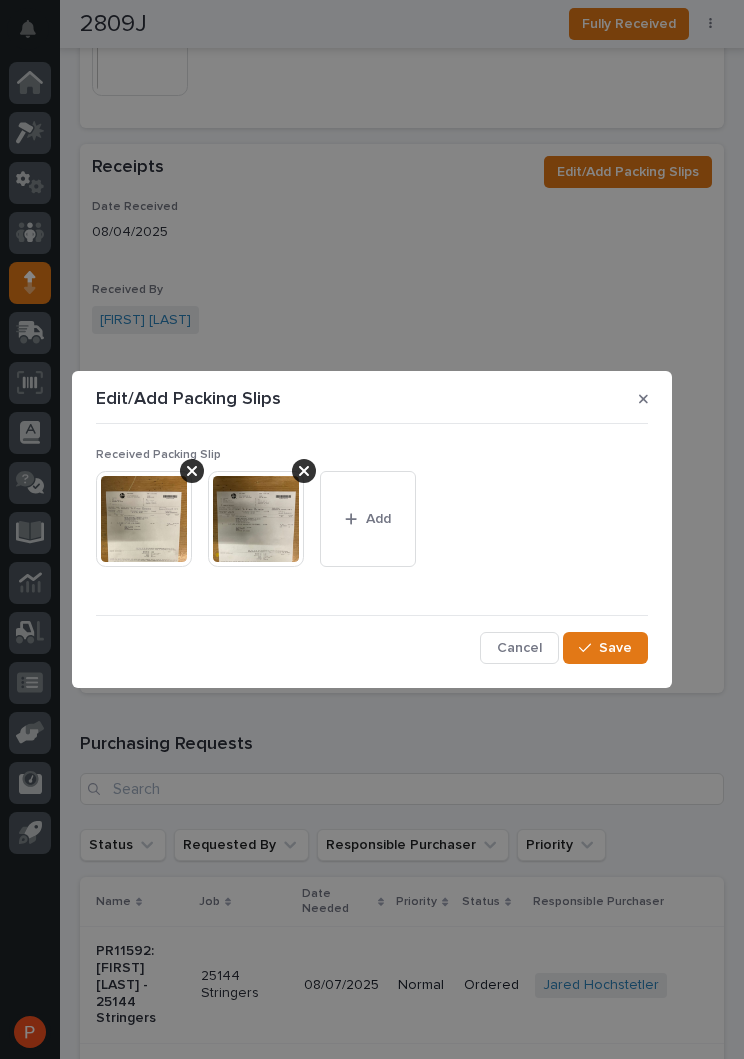 click on "Save" at bounding box center [615, 648] 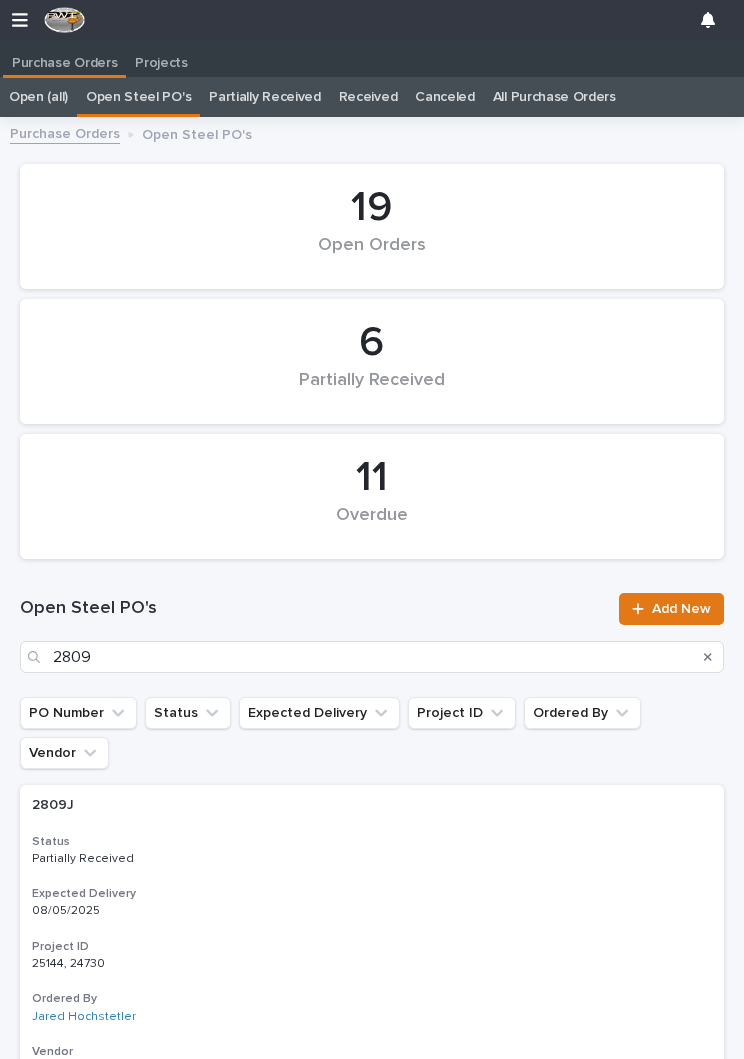 scroll, scrollTop: 27, scrollLeft: 0, axis: vertical 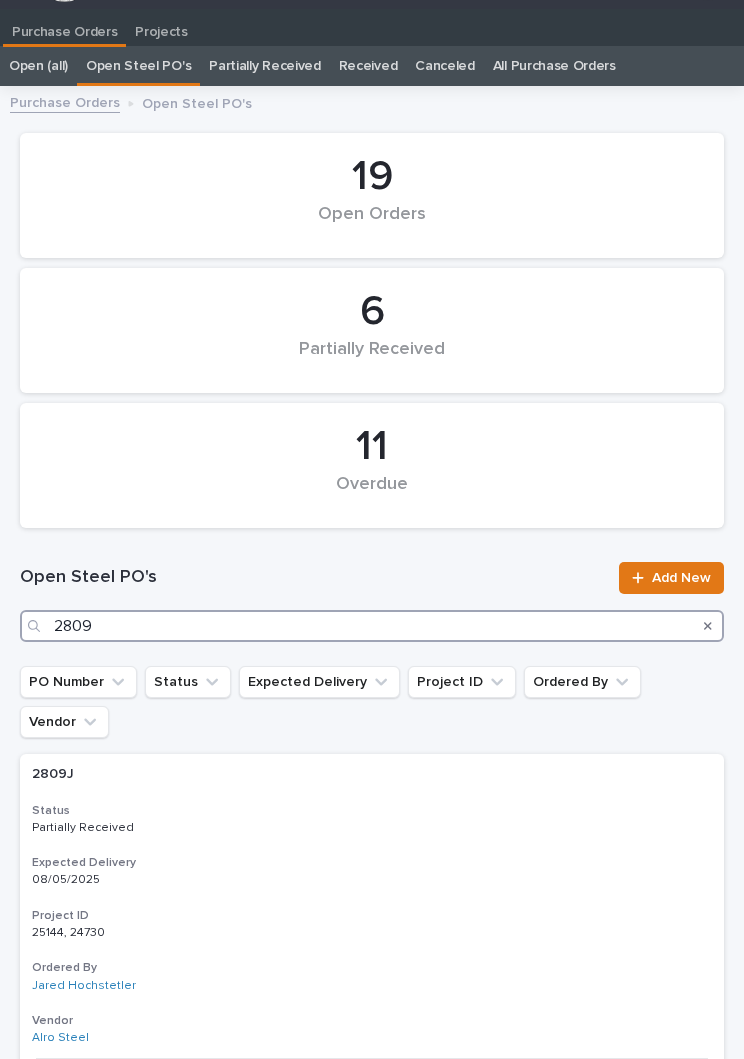 click on "2809" at bounding box center (372, 626) 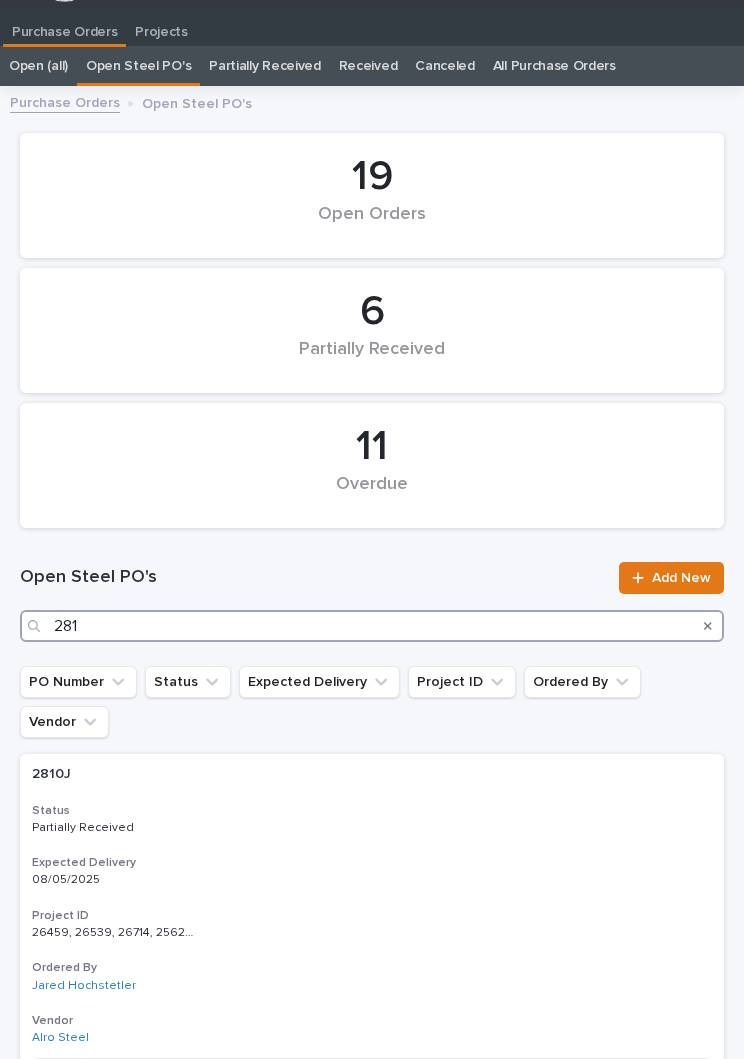 type on "2816" 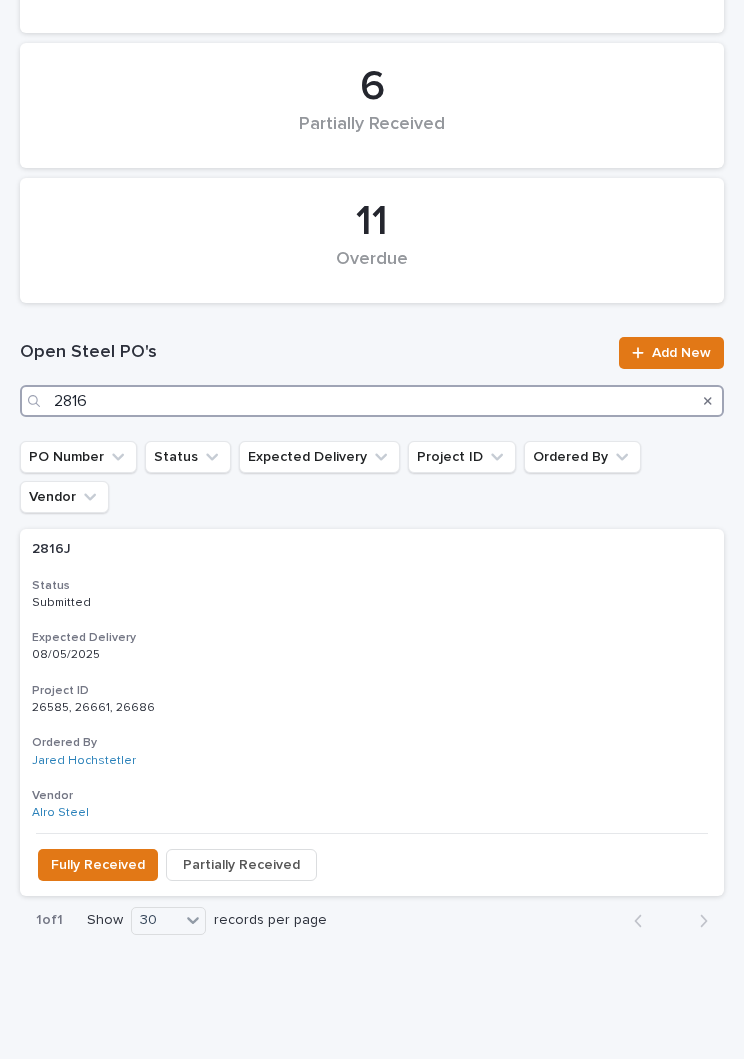 scroll, scrollTop: 255, scrollLeft: 0, axis: vertical 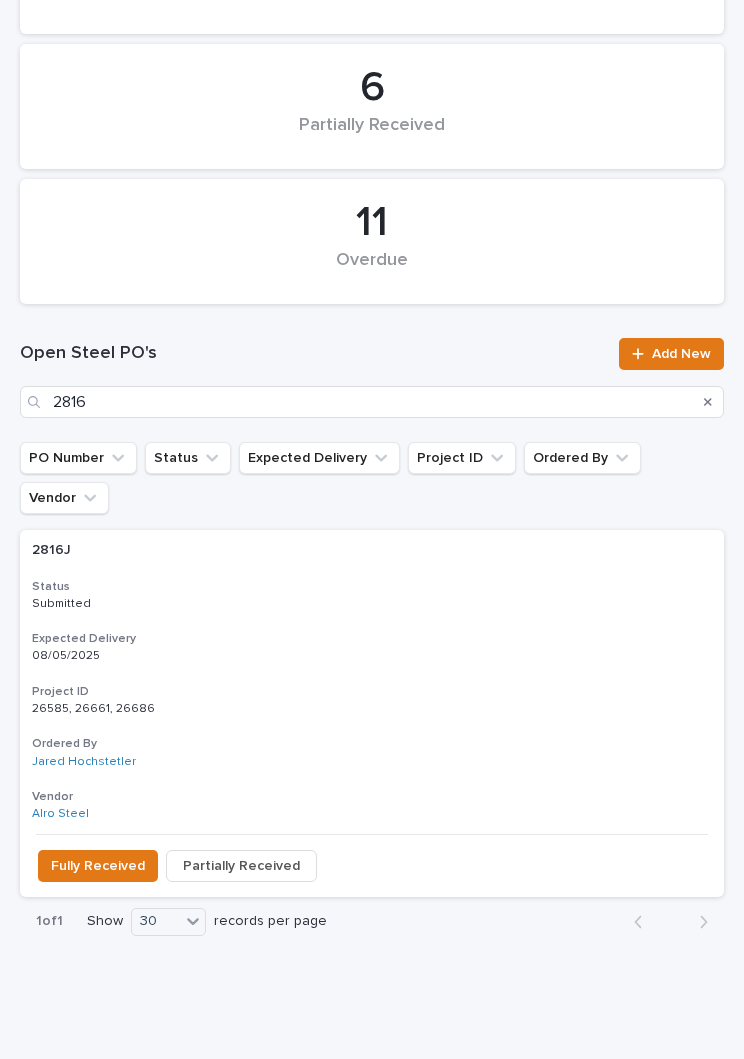 click on "Expected Delivery" at bounding box center (372, 639) 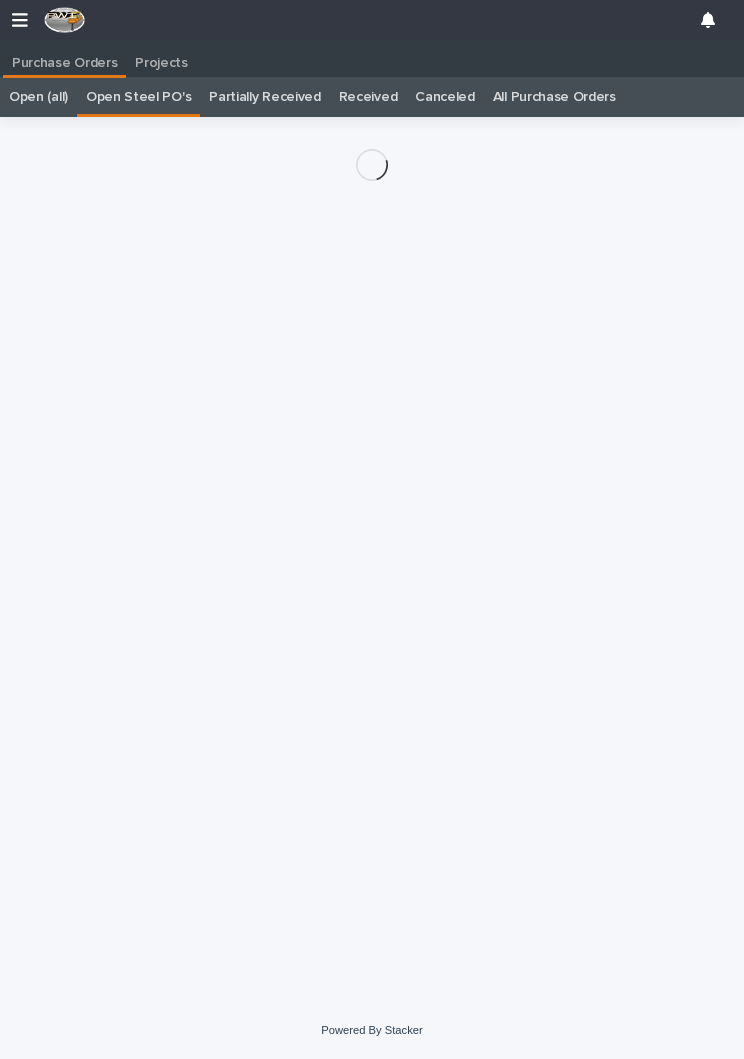 scroll, scrollTop: 10, scrollLeft: 0, axis: vertical 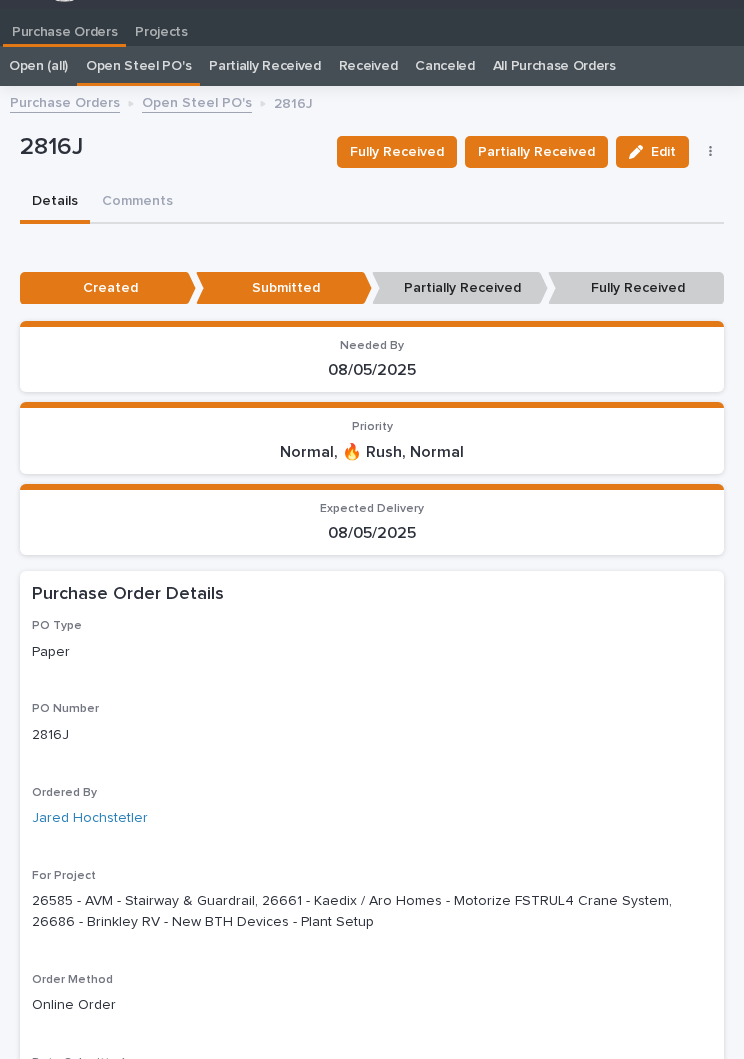 click on "Fully Received" at bounding box center [397, 152] 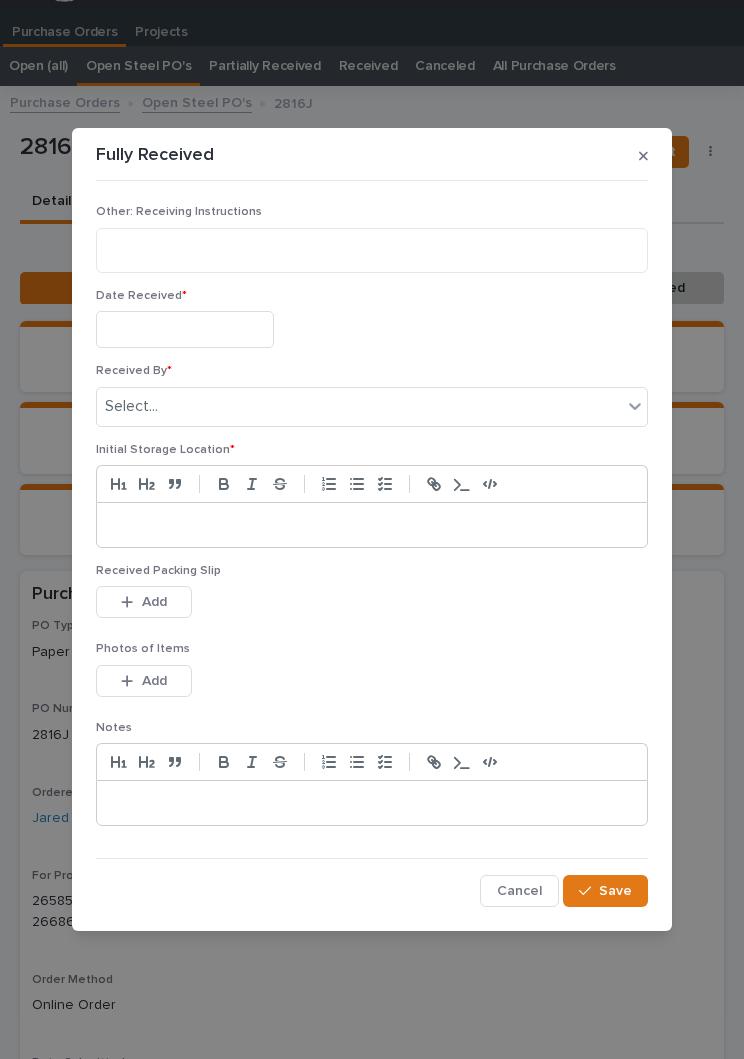 click at bounding box center [185, 329] 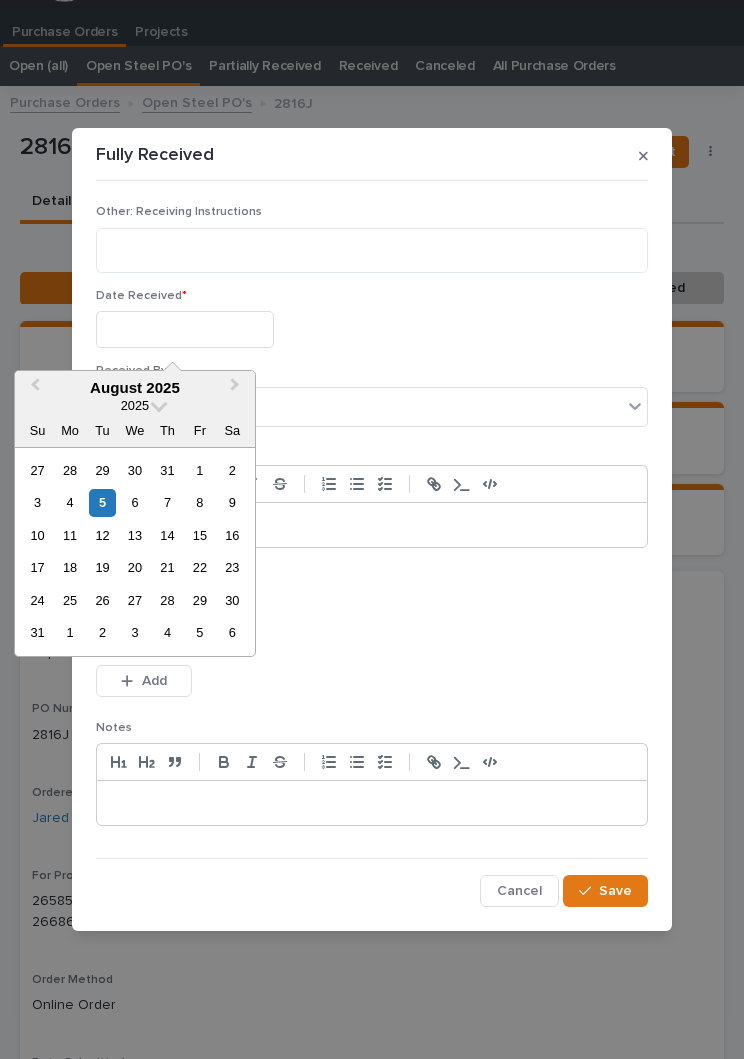 click on "5" at bounding box center [102, 502] 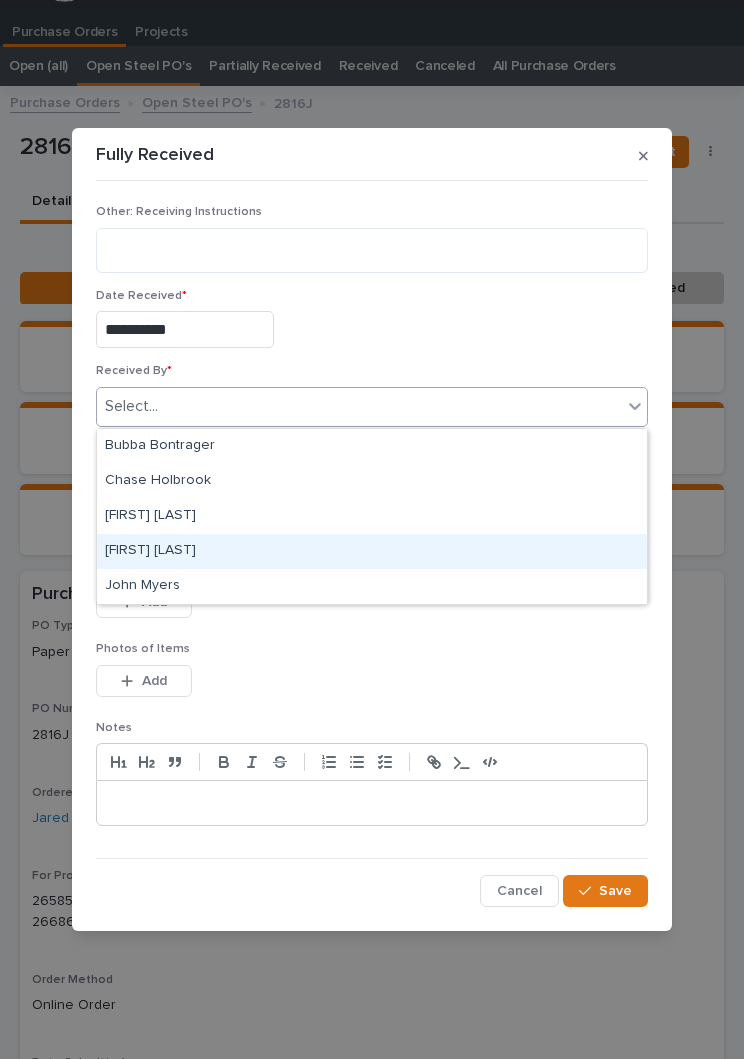 click on "[FIRST] [LAST]" at bounding box center [372, 551] 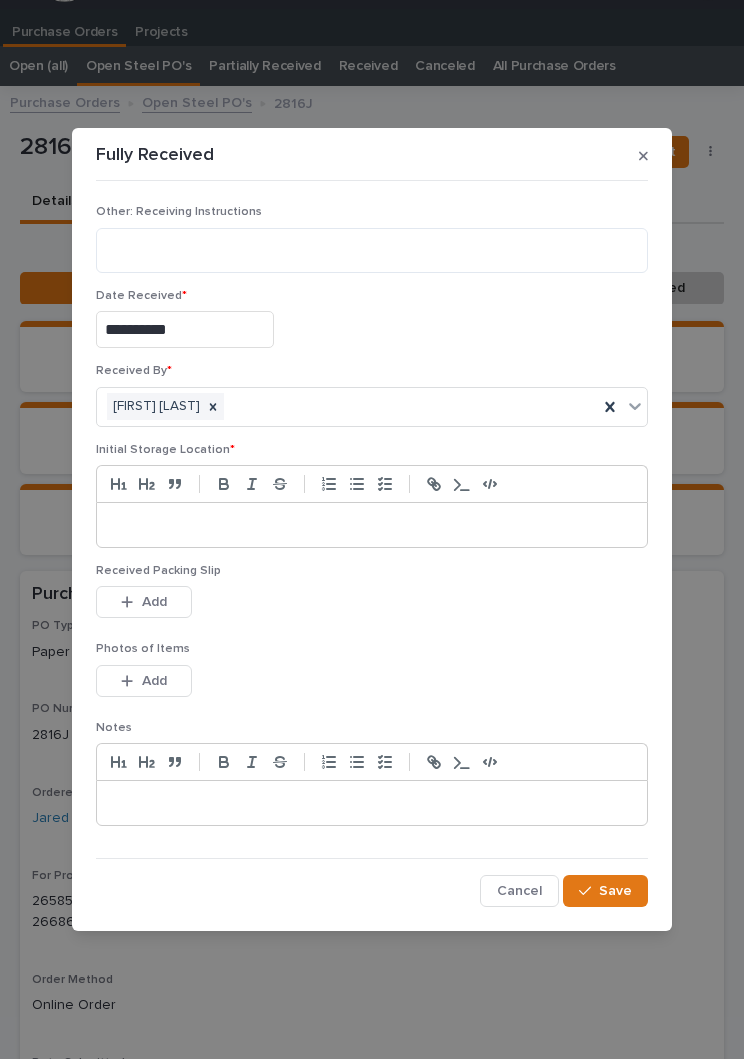 click at bounding box center (372, 525) 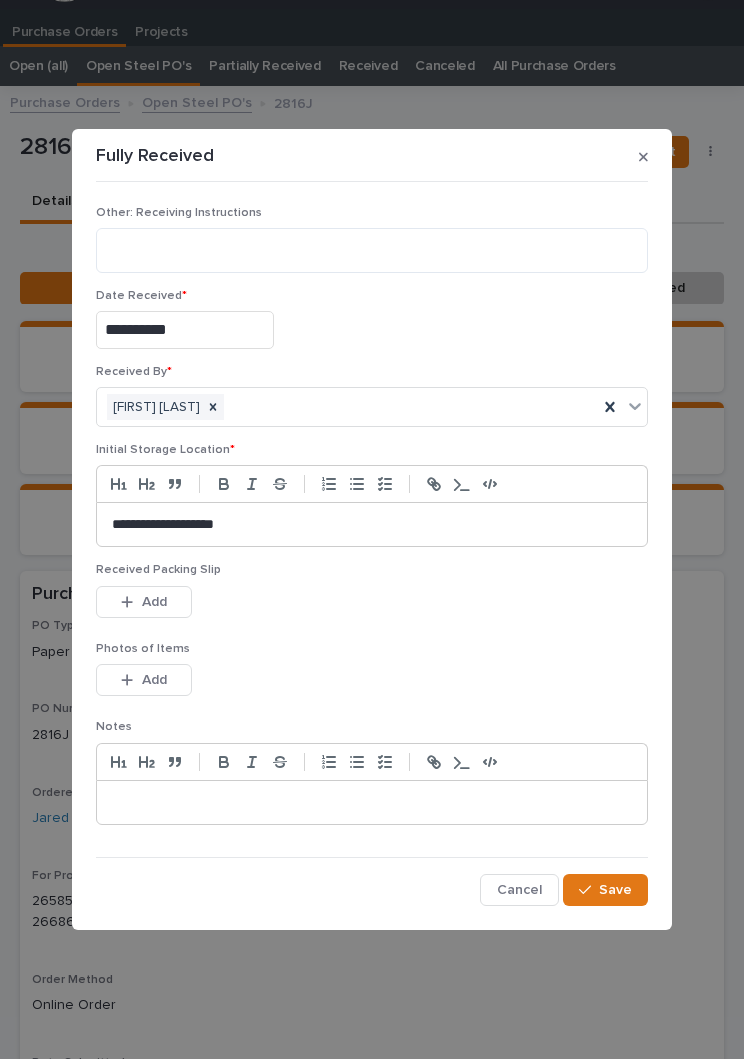 click on "Received Packing Slip This file cannot be opened Download File Add" at bounding box center [372, 602] 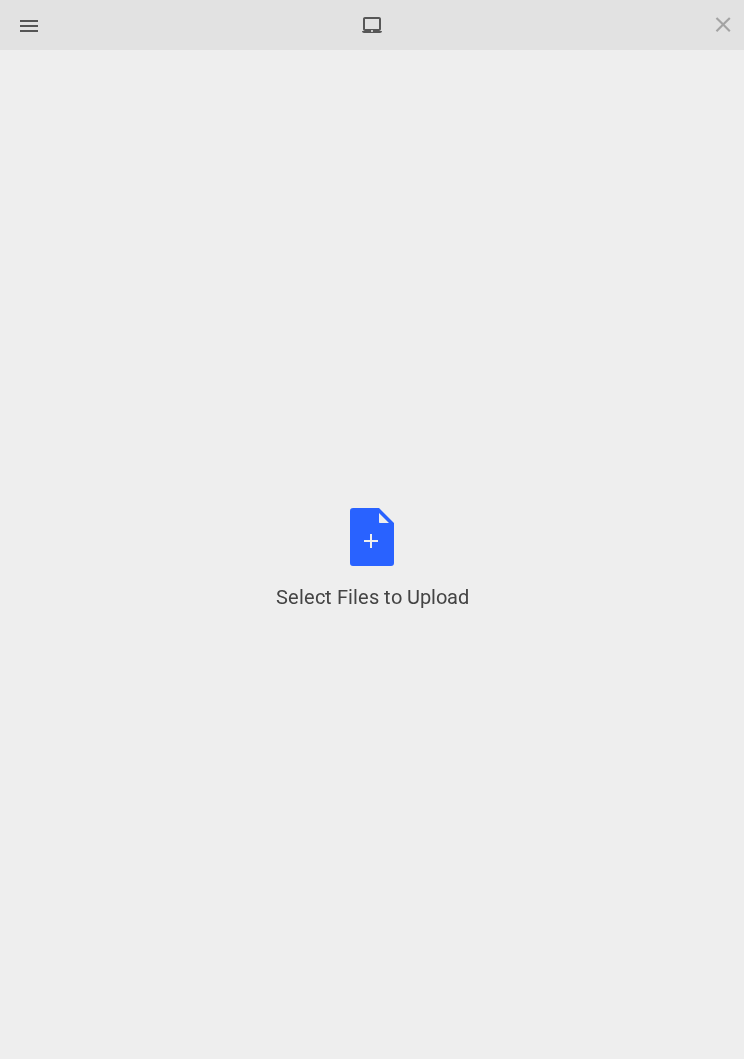 click on "Select Files to Upload
or Drag and Drop, Copy and Paste Files" at bounding box center [372, 559] 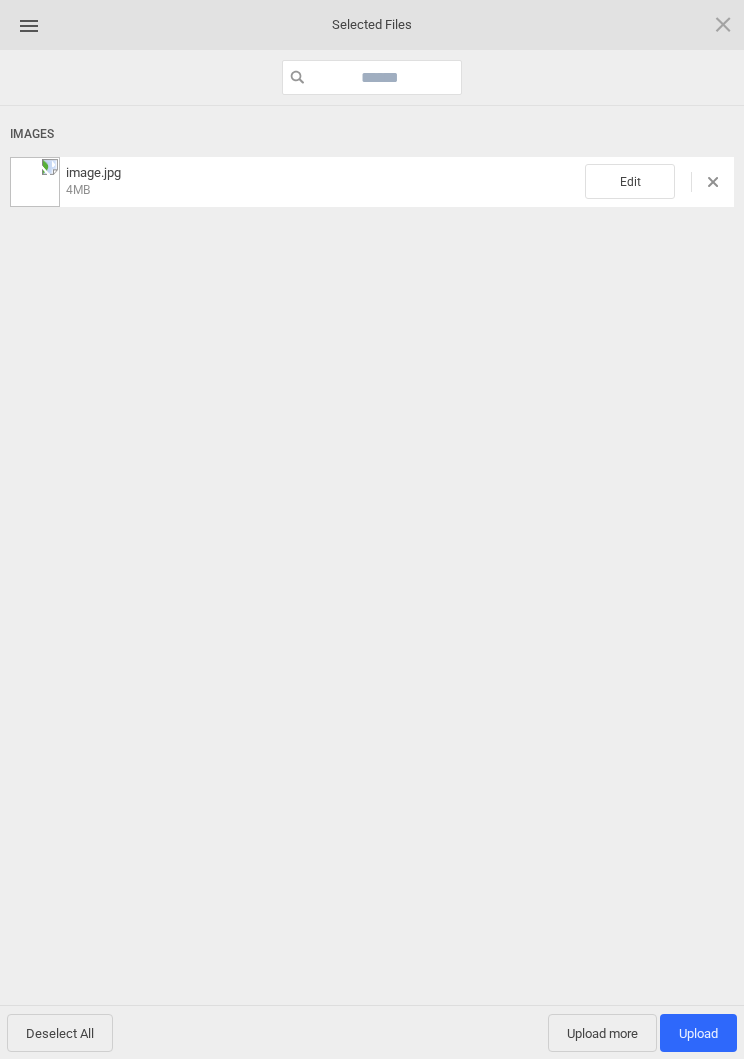 click on "Edit" at bounding box center [630, 181] 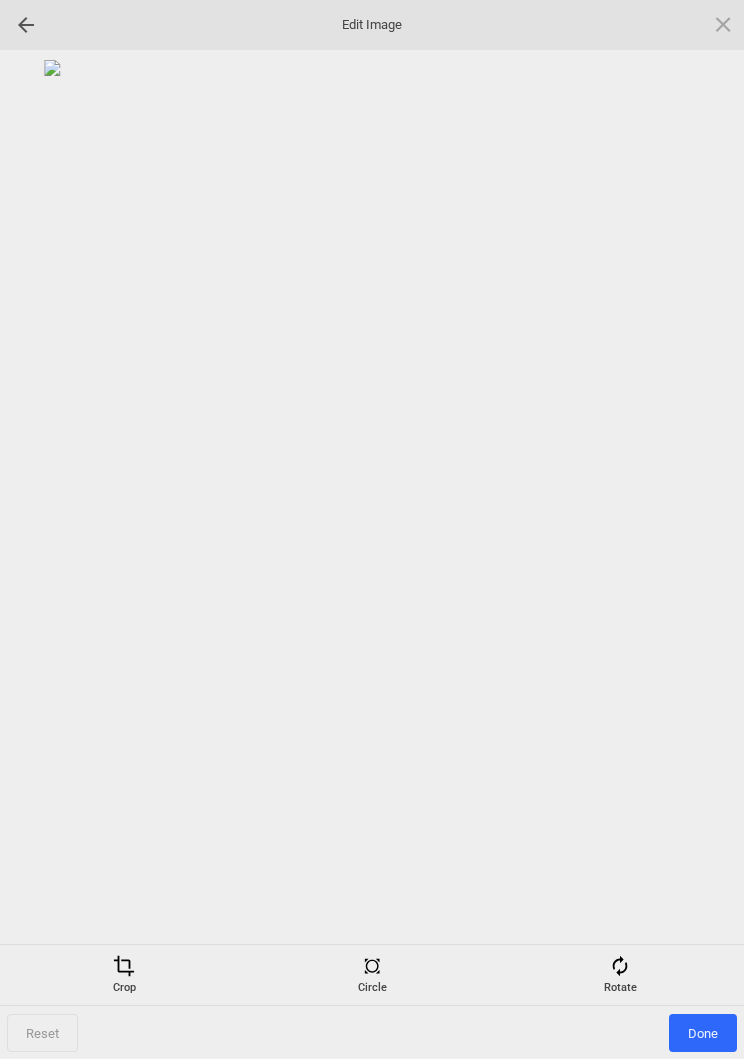 click on "Crop
Circle
Rotate" at bounding box center (372, 974) 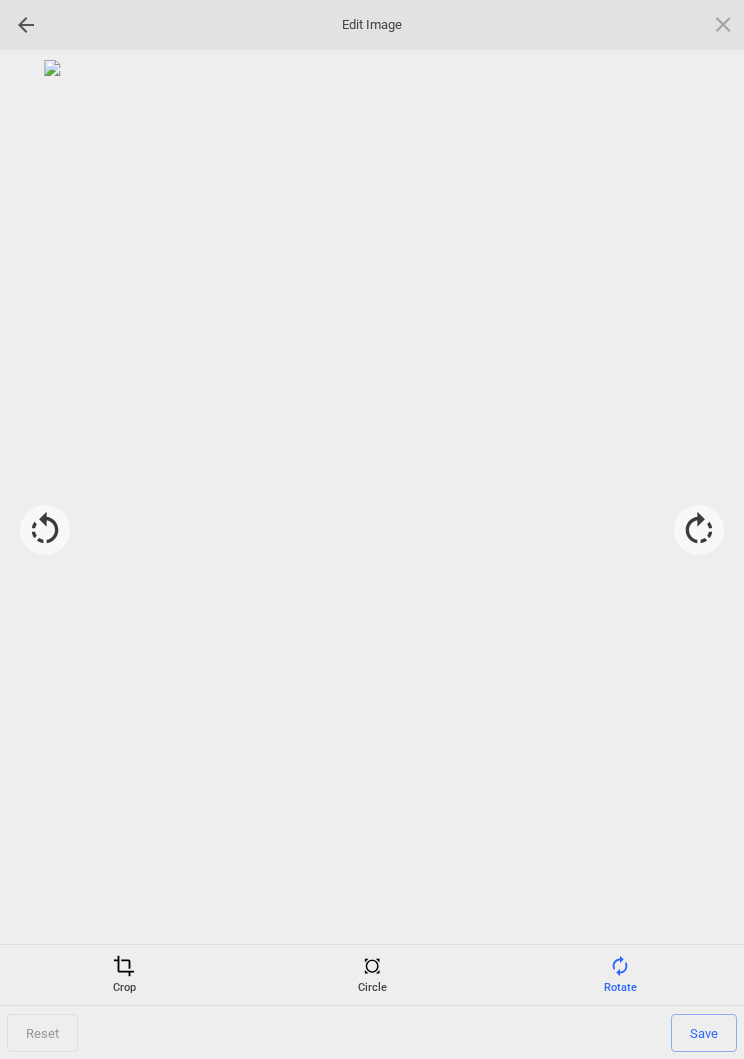 click at bounding box center (699, 530) 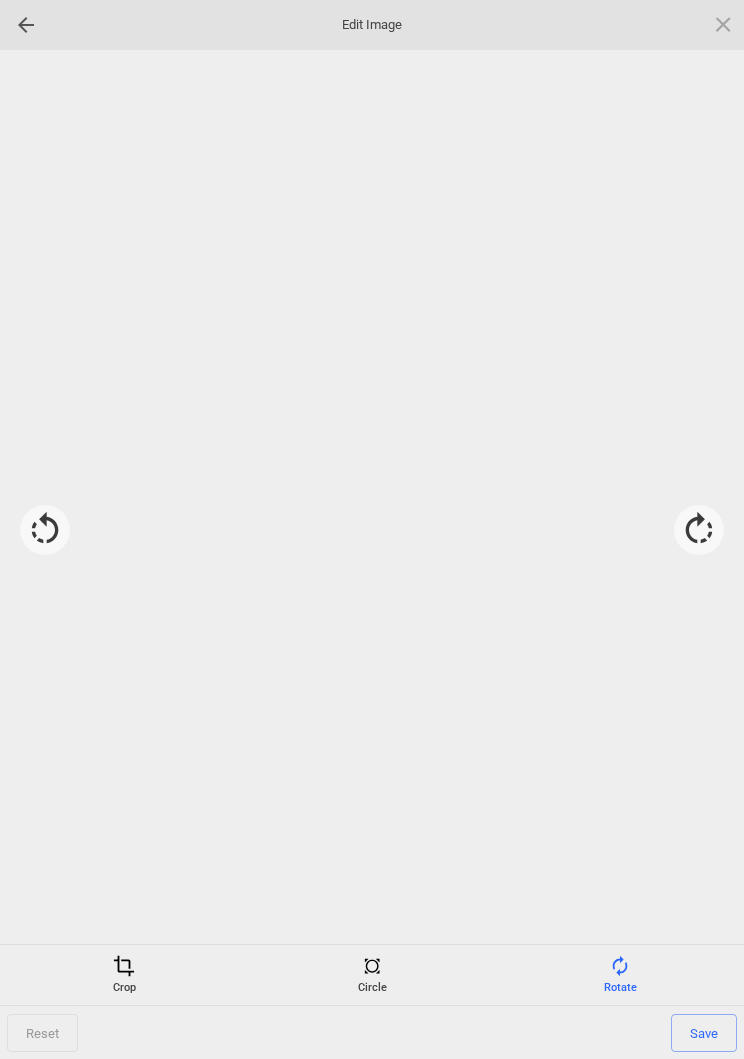 click at bounding box center (699, 530) 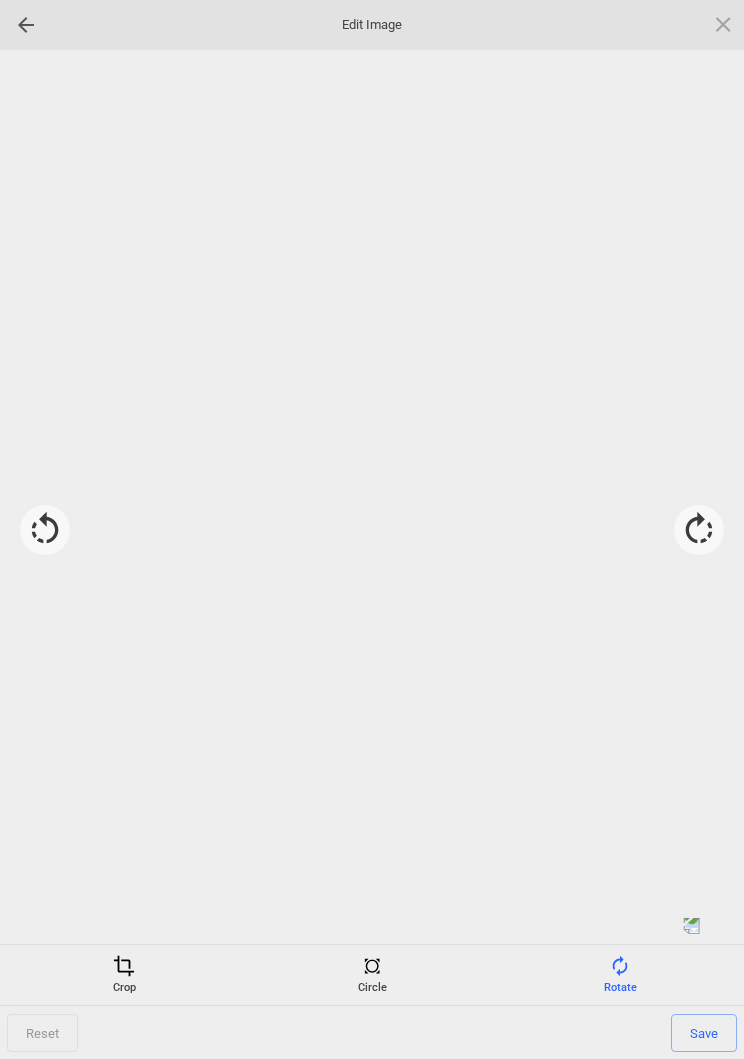 click at bounding box center [699, 530] 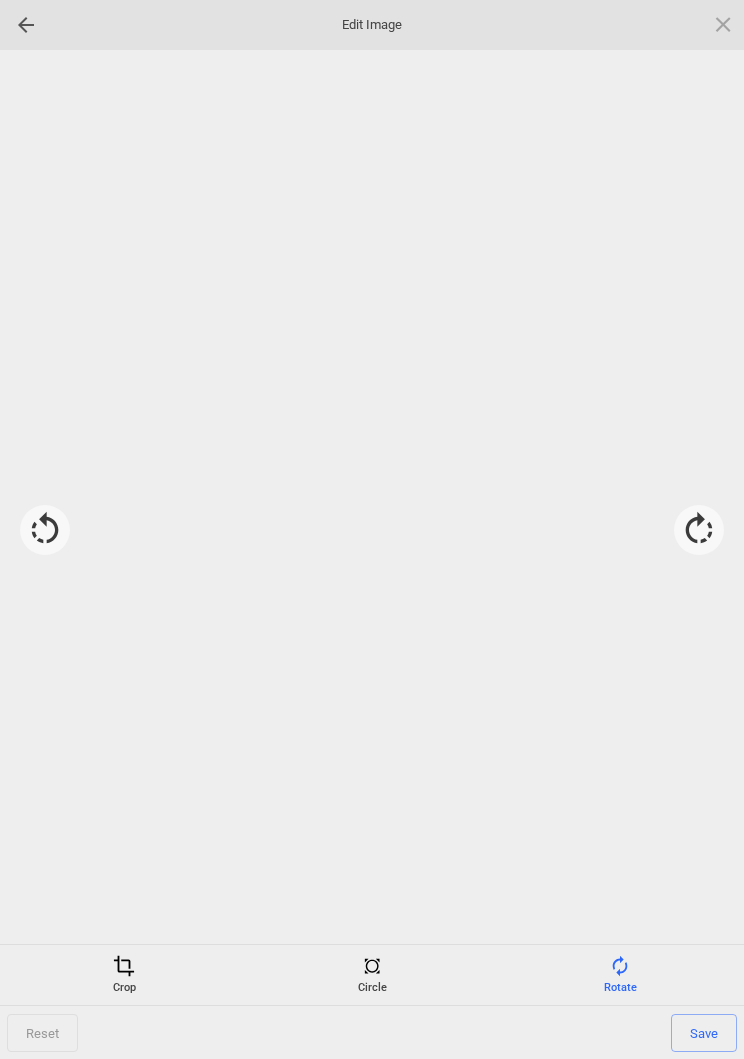 click at bounding box center (699, 530) 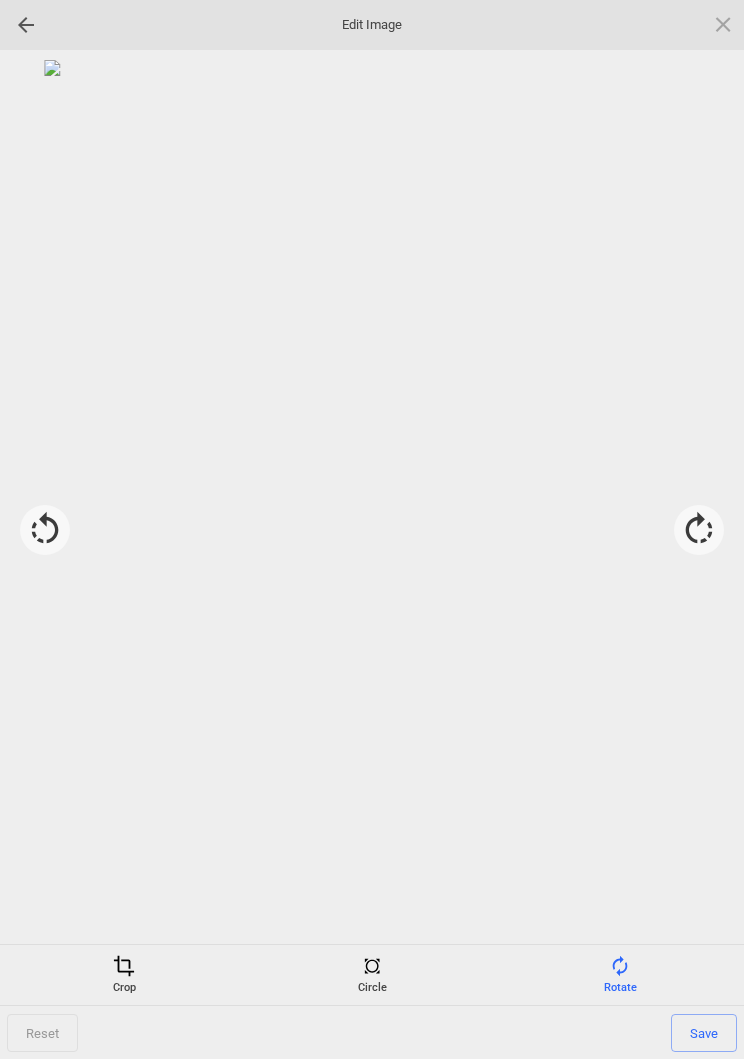 click on "Save" at bounding box center [704, 1033] 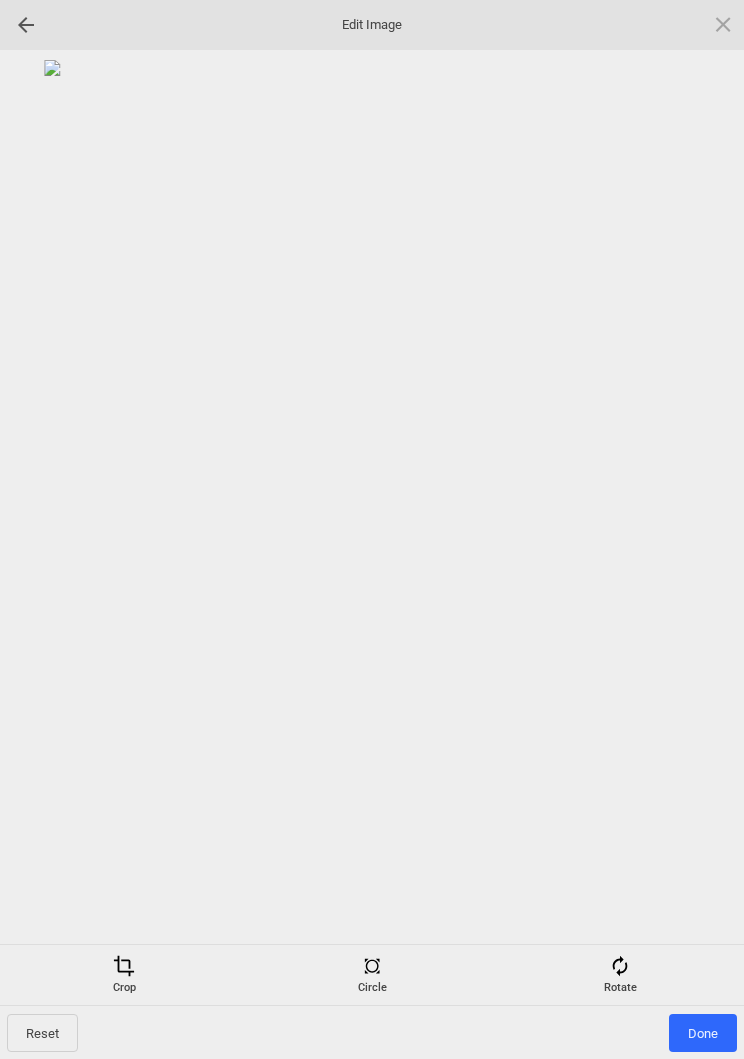 click on "Done" at bounding box center [703, 1033] 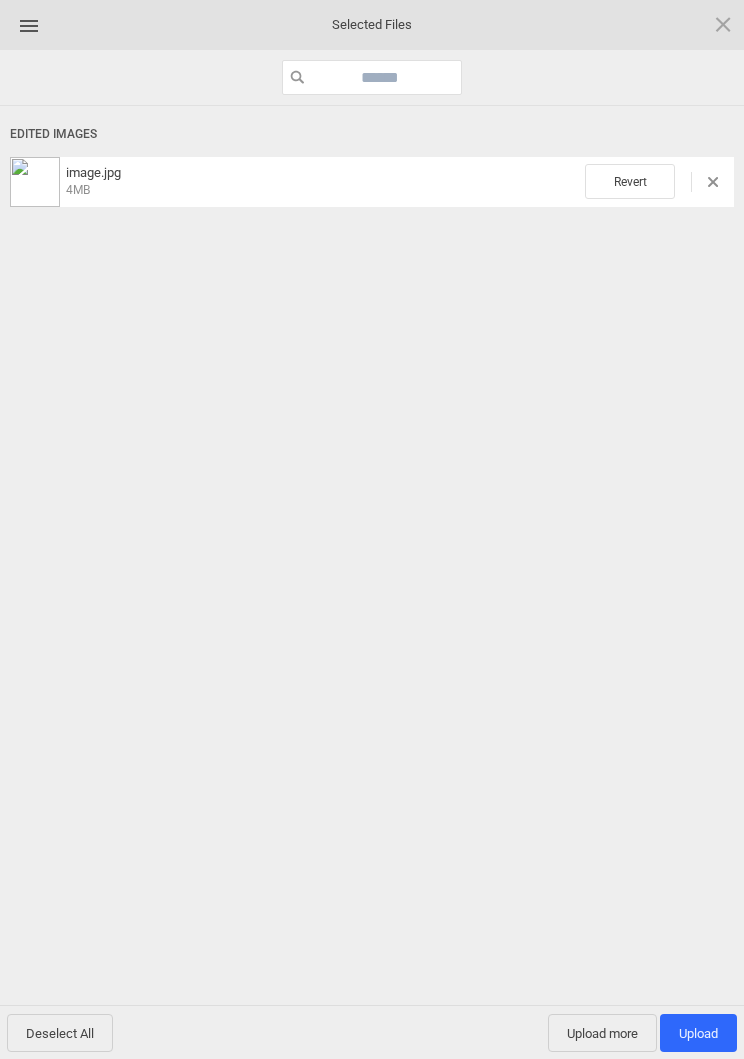 click on "Upload more" at bounding box center [602, 1033] 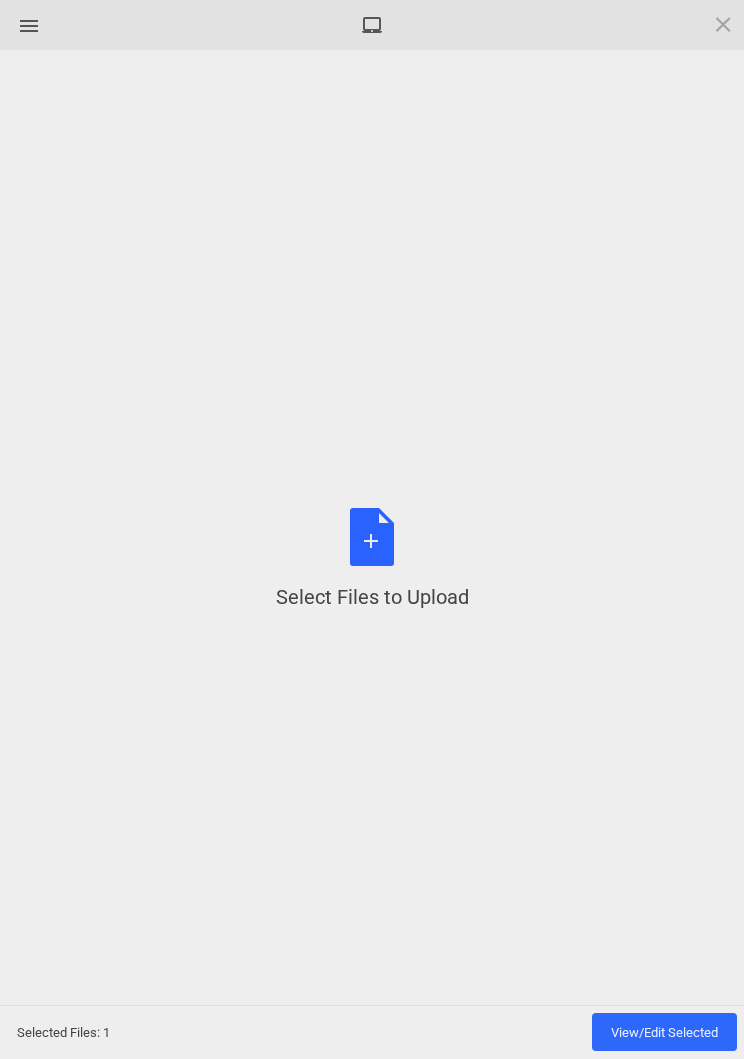 click on "Select Files to Upload
or Drag and Drop, Copy and Paste Files" at bounding box center (372, 559) 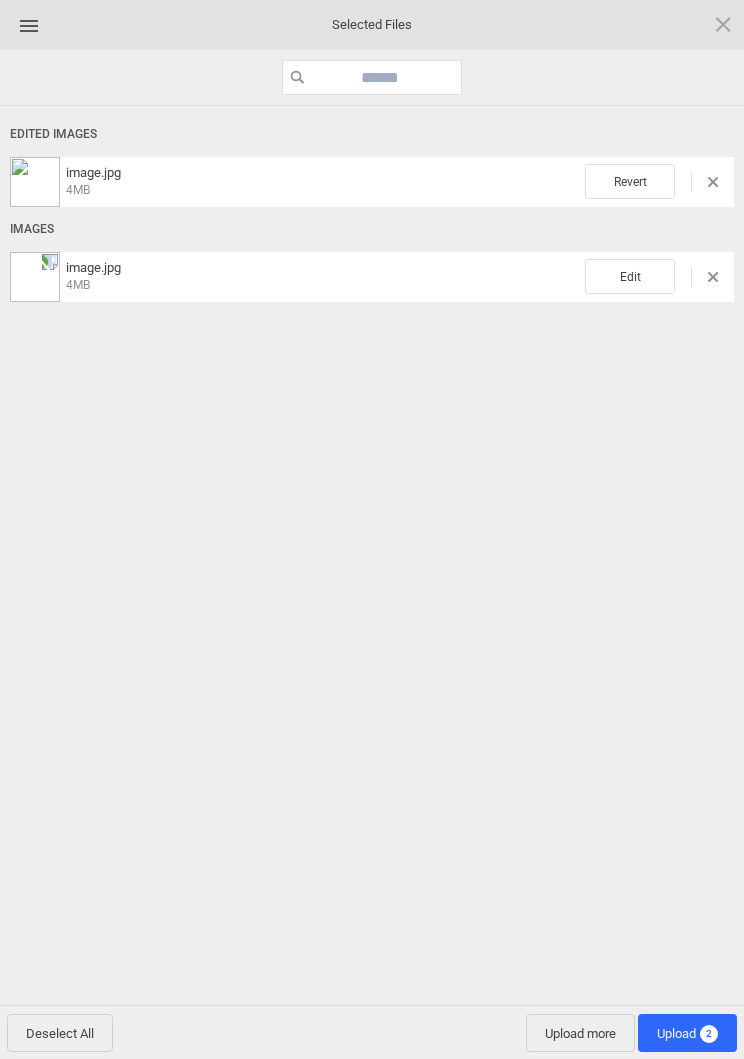 click on "Edit" at bounding box center (630, 276) 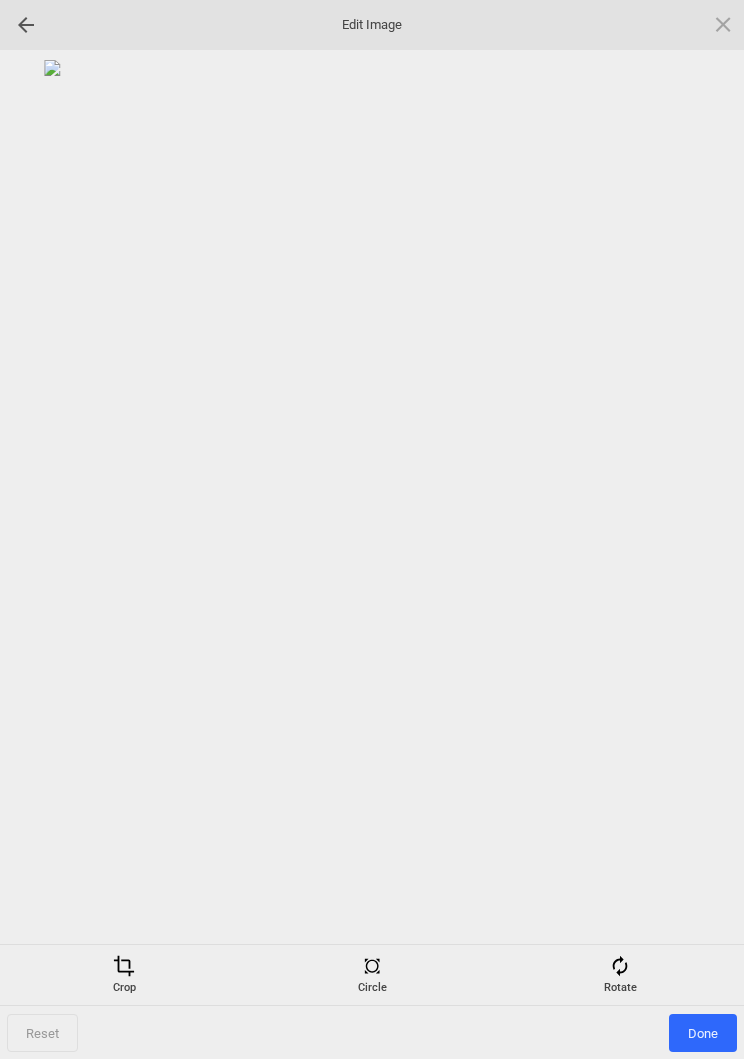 click on "Rotate" at bounding box center (620, 975) 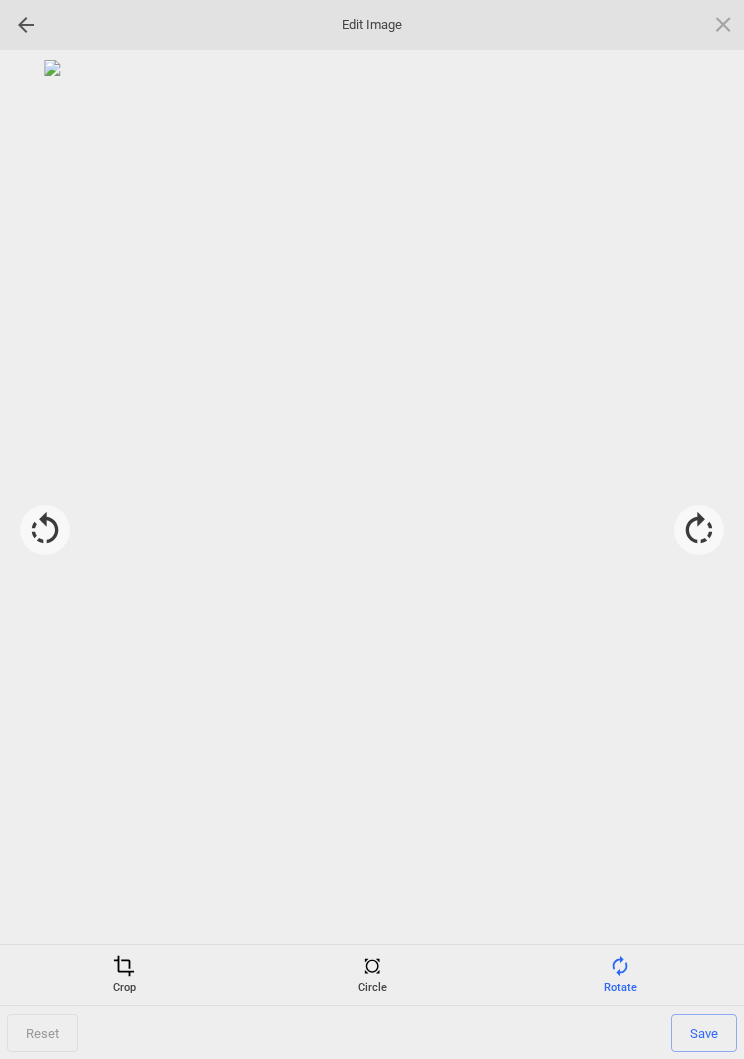 click at bounding box center [699, 530] 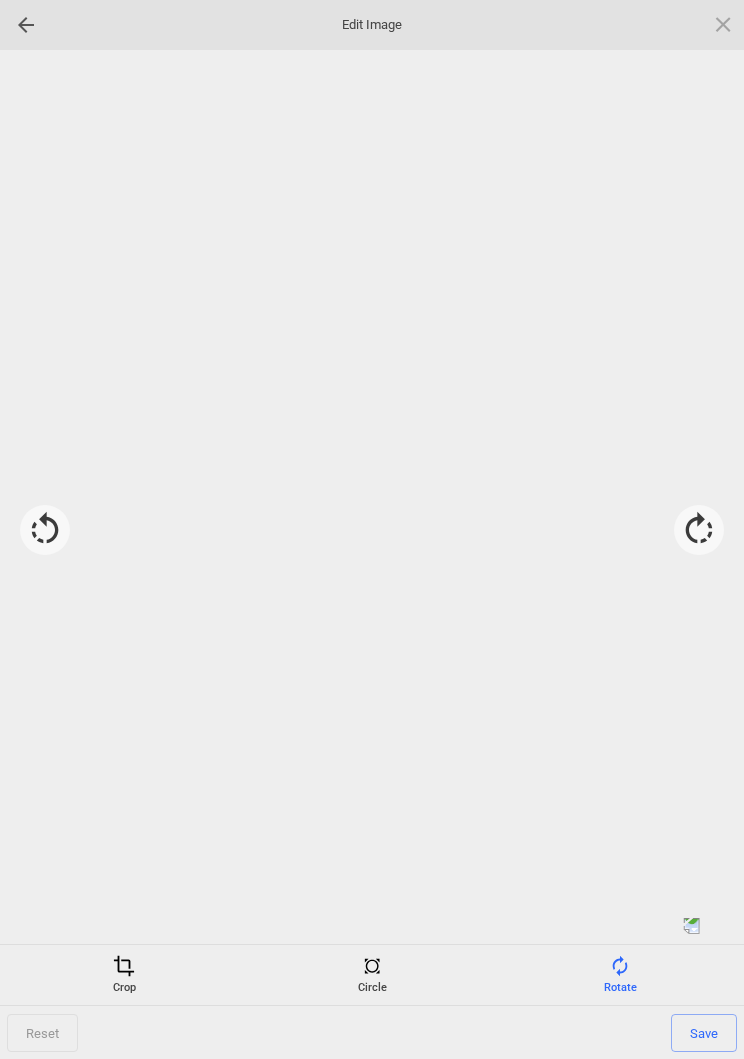 click at bounding box center (699, 530) 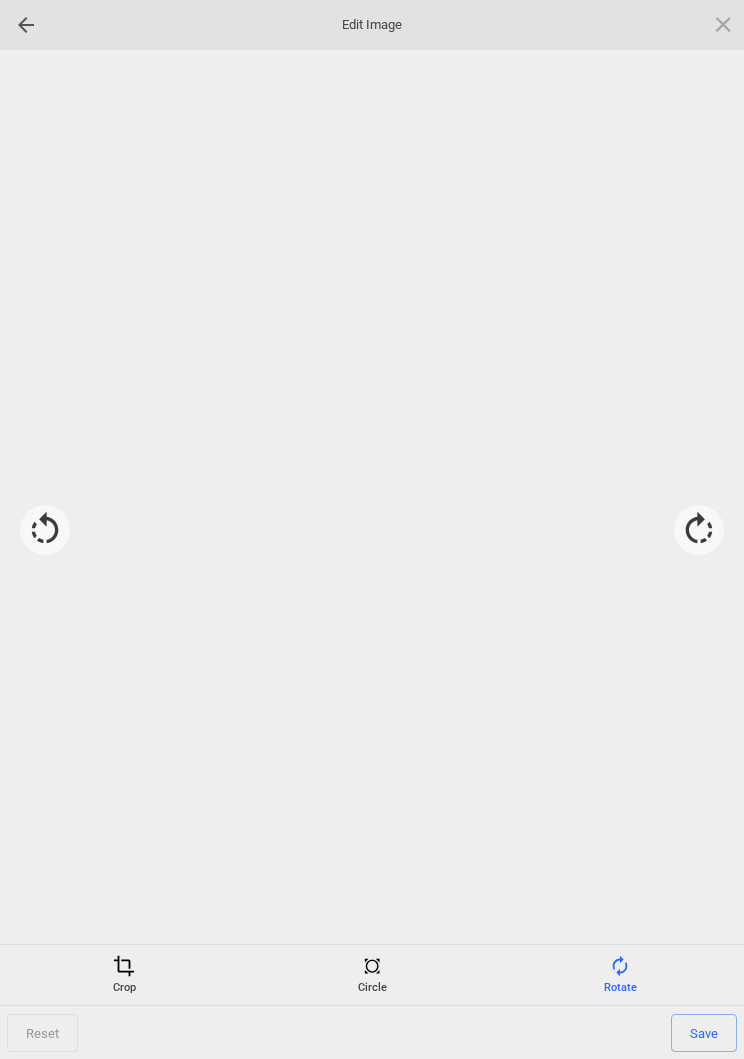 click at bounding box center [699, 530] 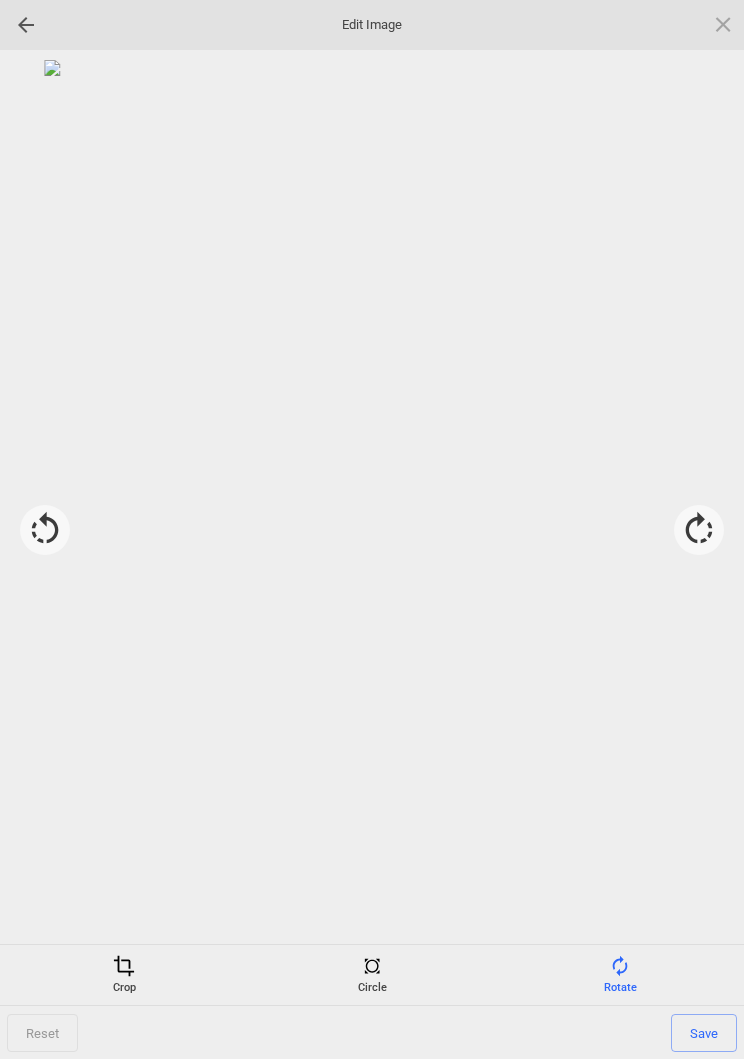 click on "Save" at bounding box center (704, 1033) 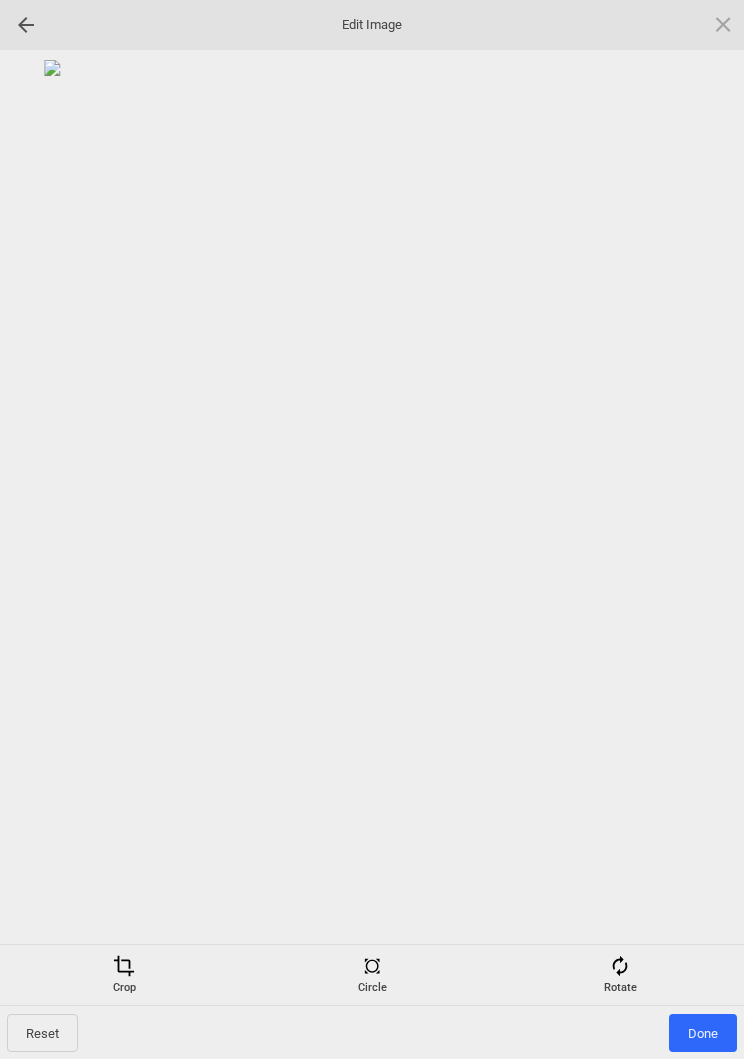 click on "Done" at bounding box center (703, 1033) 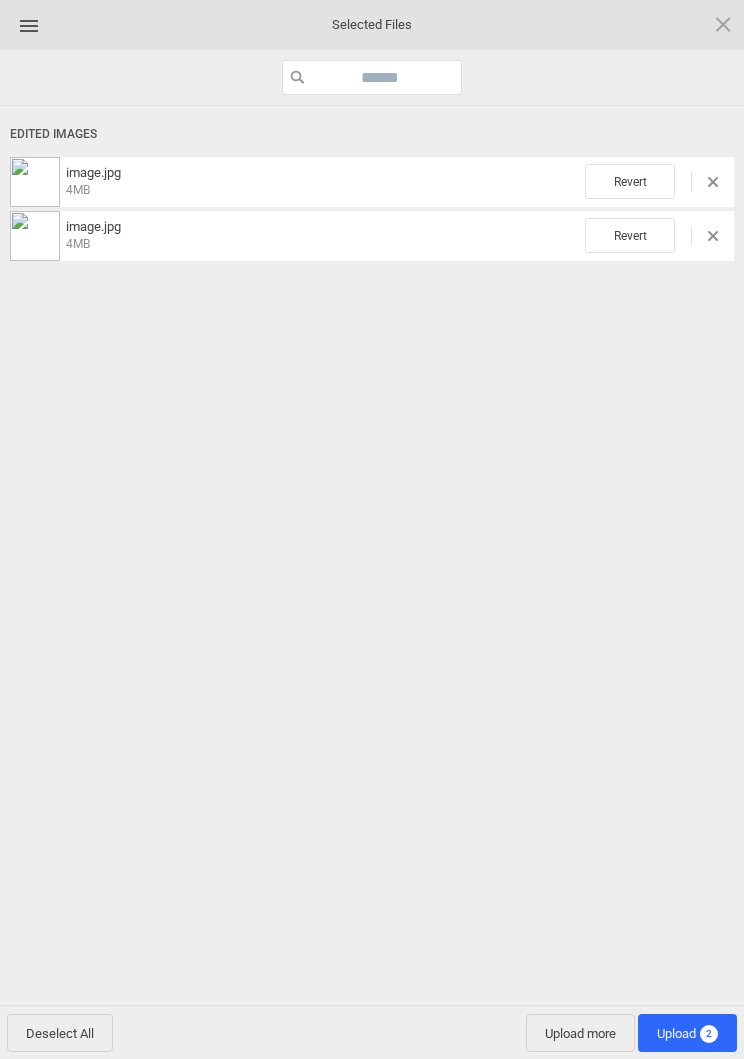 click on "Upload more" at bounding box center (580, 1033) 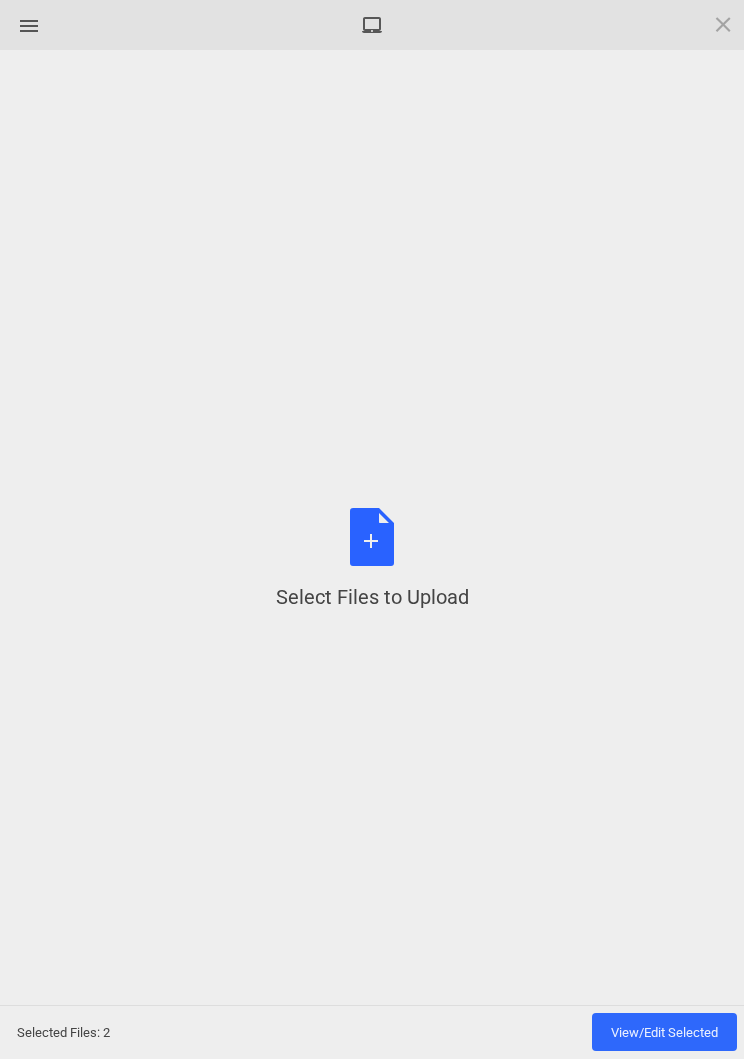 click on "Select Files to Upload
or Drag and Drop, Copy and Paste Files" at bounding box center [372, 559] 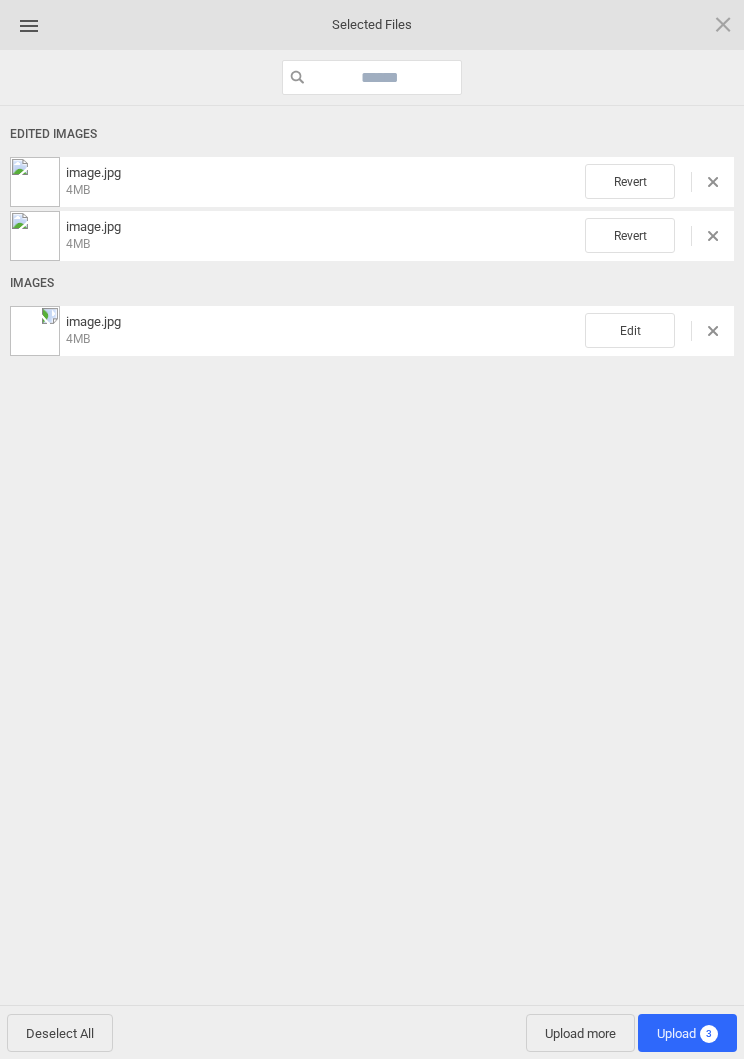 click on "Edit" at bounding box center (630, 330) 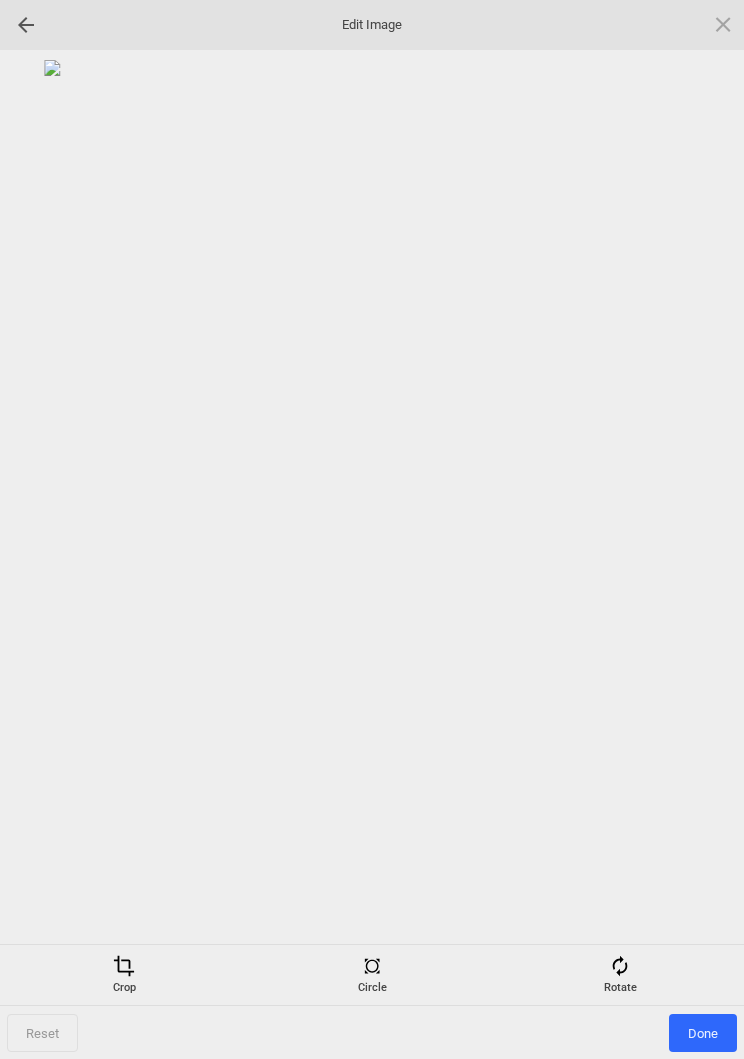 click on "Rotate" at bounding box center [620, 975] 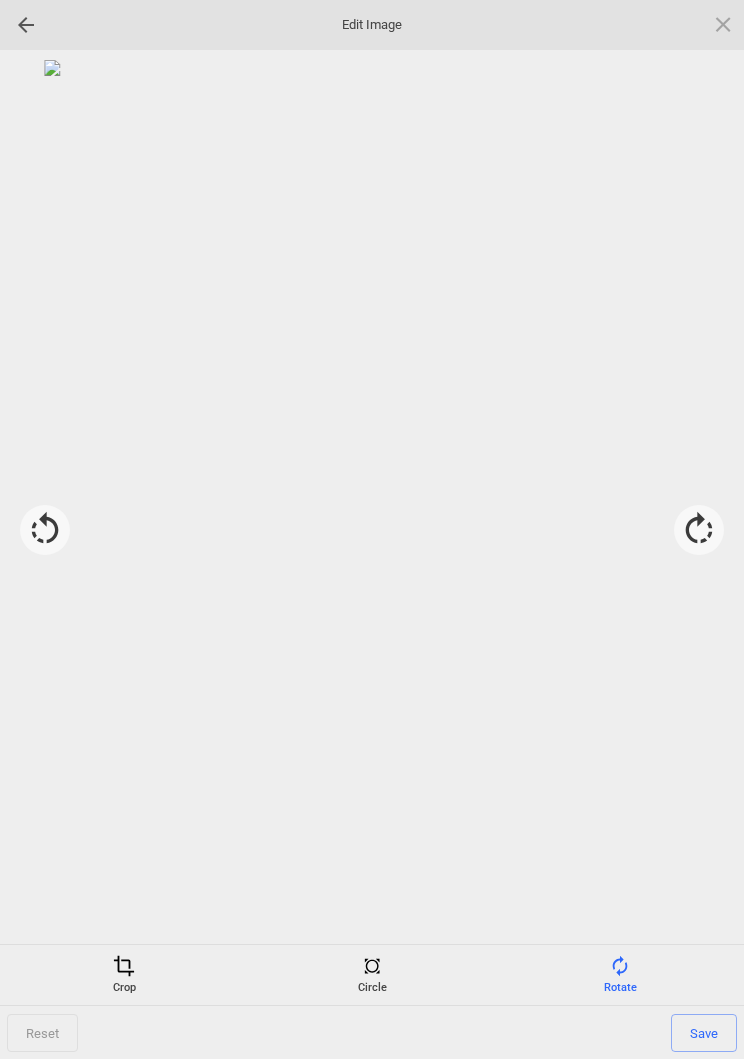 click at bounding box center [699, 530] 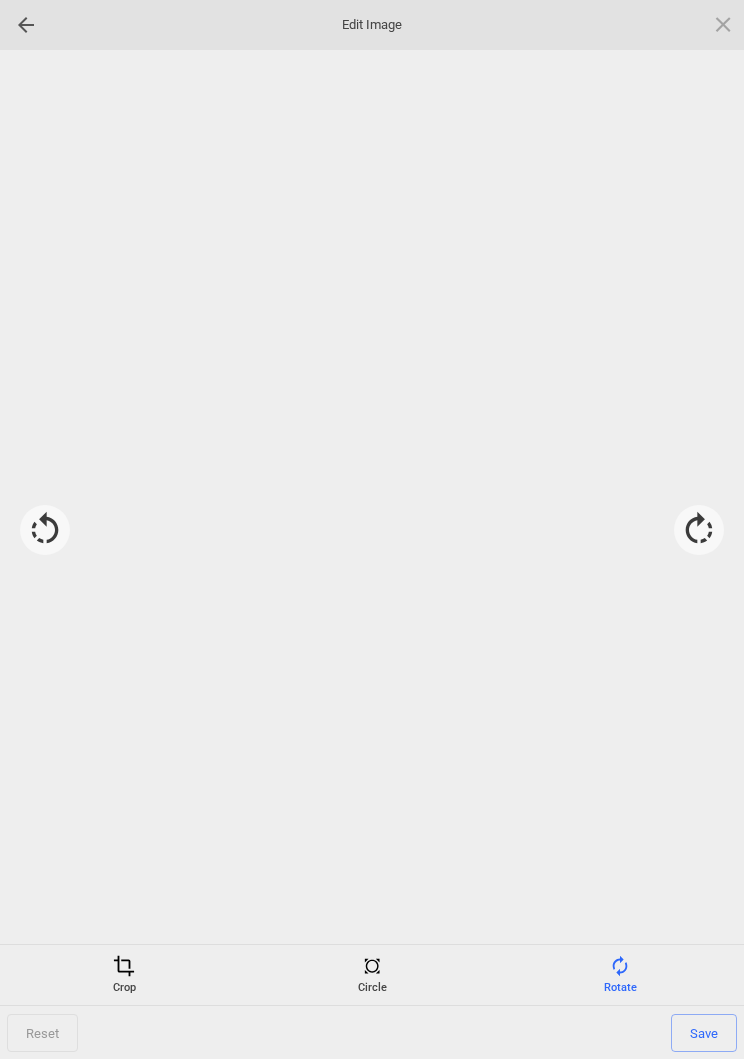 click at bounding box center (699, 530) 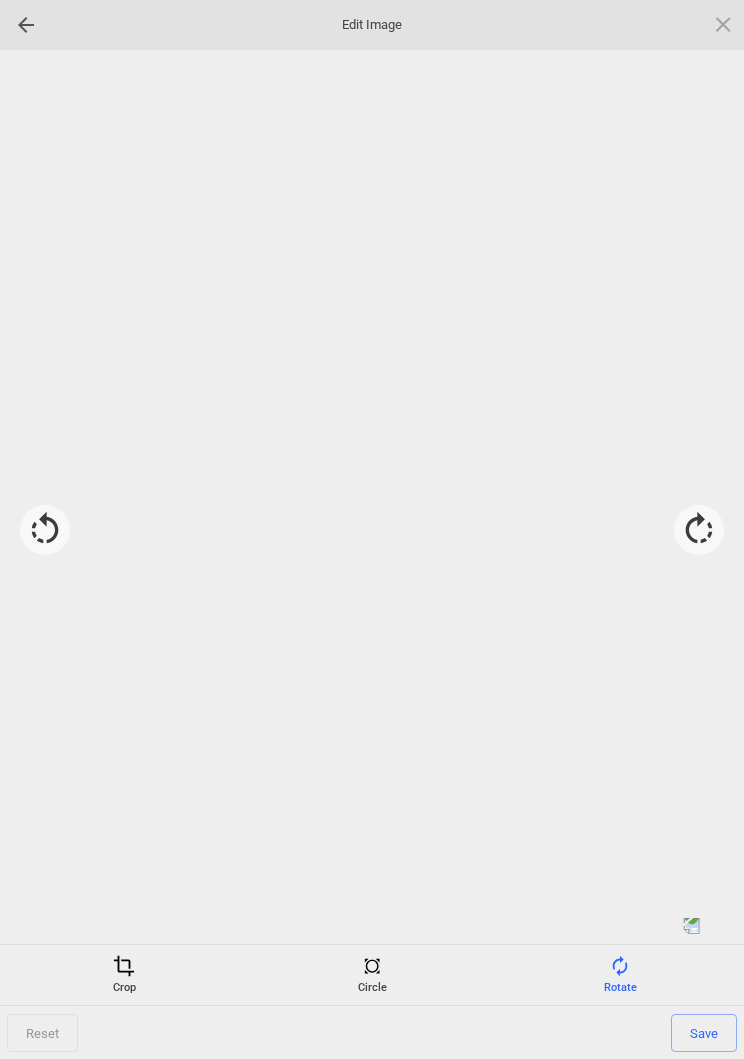click at bounding box center [699, 530] 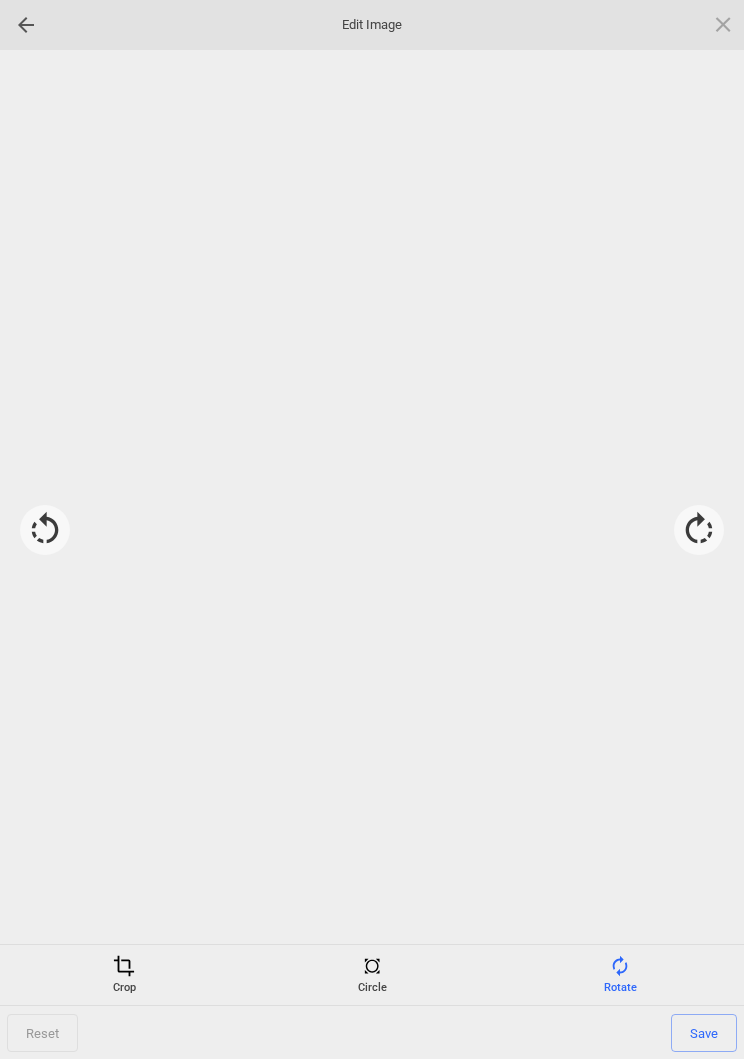 click at bounding box center (699, 530) 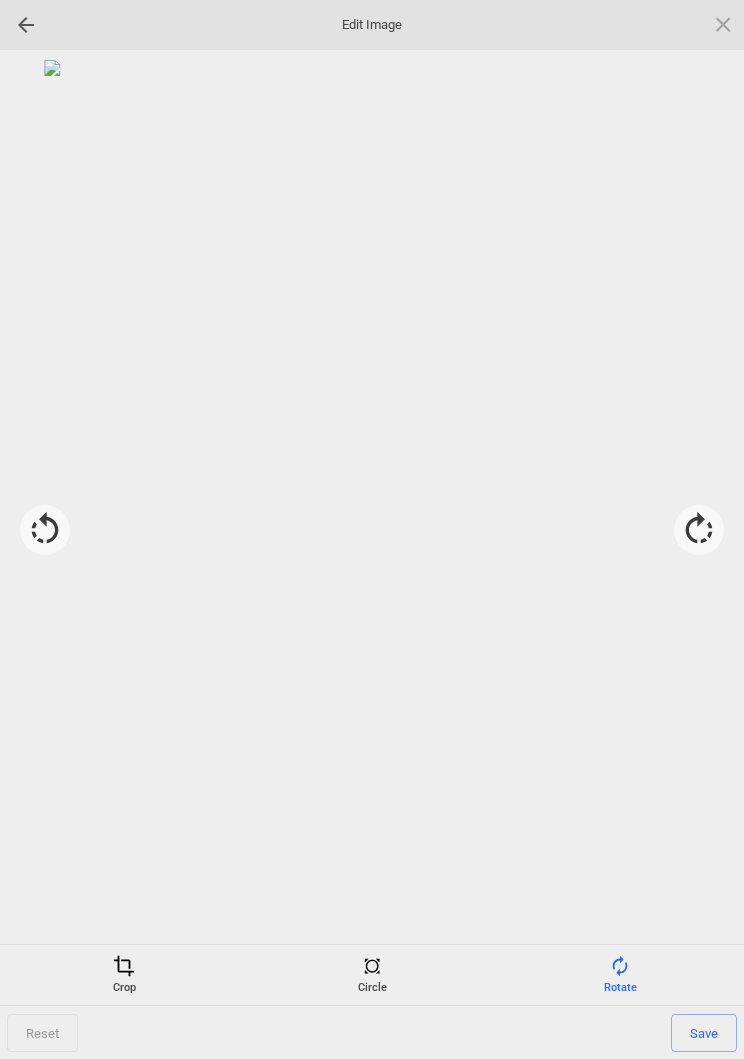 click on "Save" at bounding box center (704, 1033) 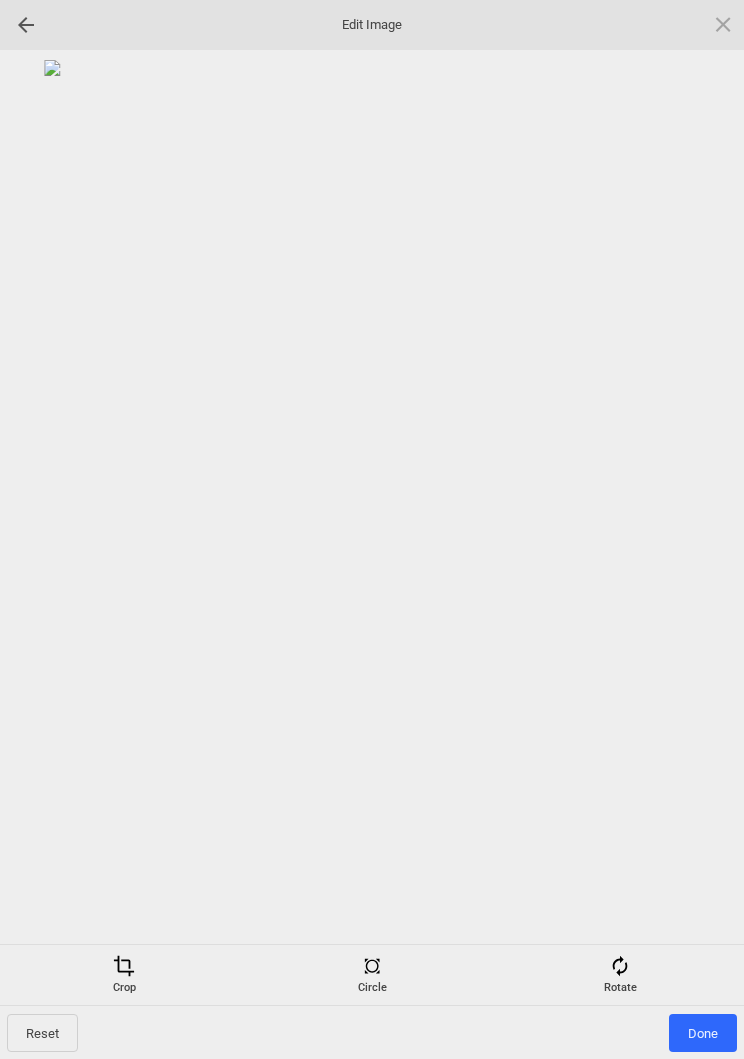 click on "Done" at bounding box center [703, 1033] 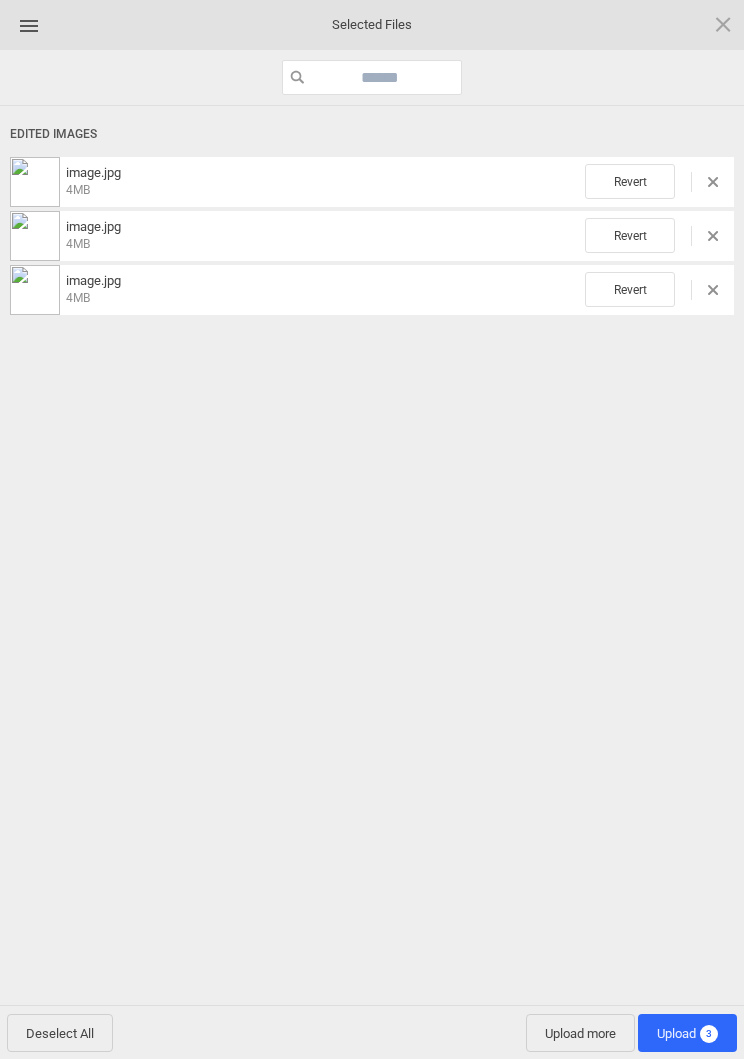 click on "Upload
3" at bounding box center (687, 1033) 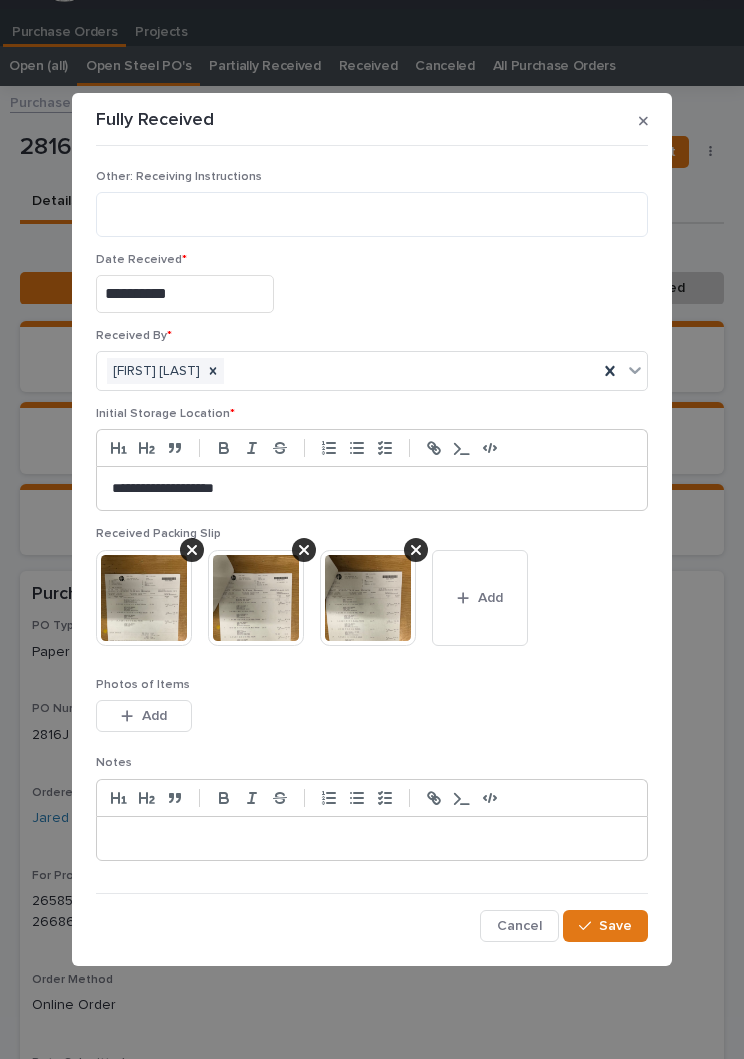 click on "Save" at bounding box center (605, 926) 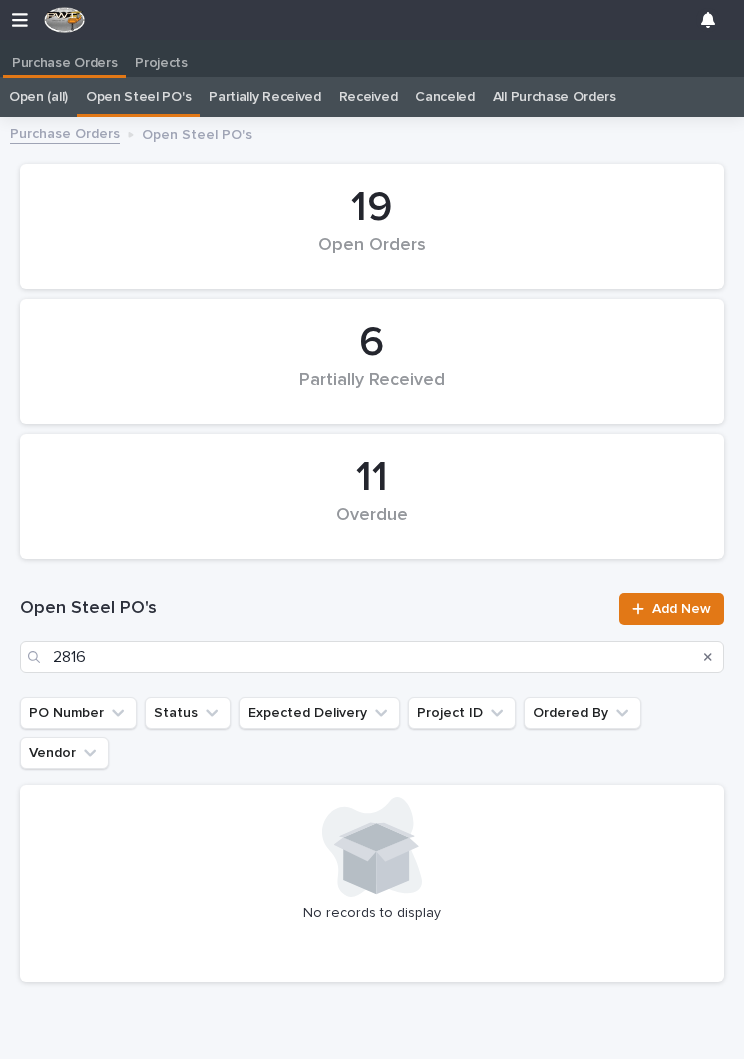 scroll, scrollTop: 13, scrollLeft: 0, axis: vertical 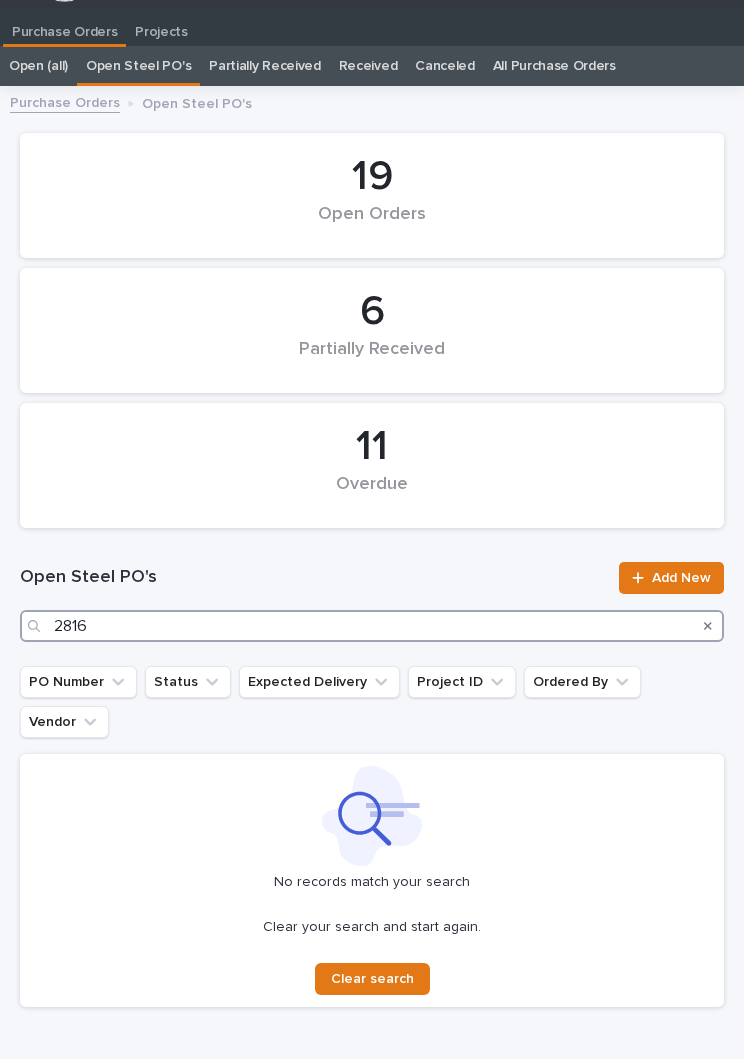 click on "2816" at bounding box center [372, 626] 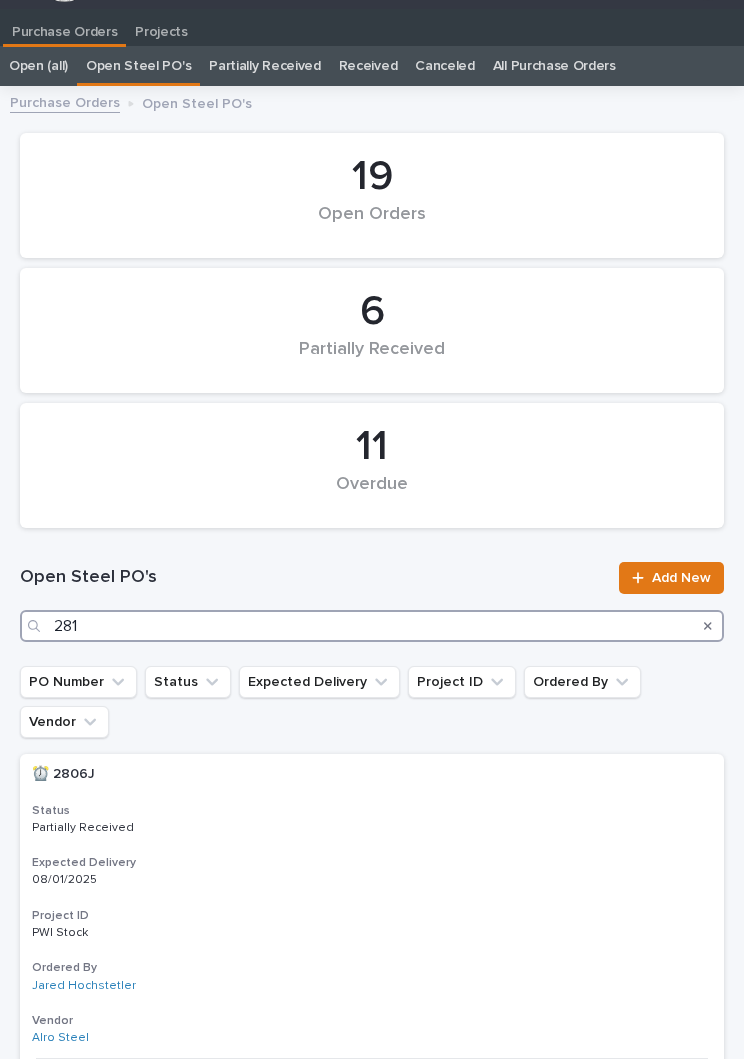 type on "2810" 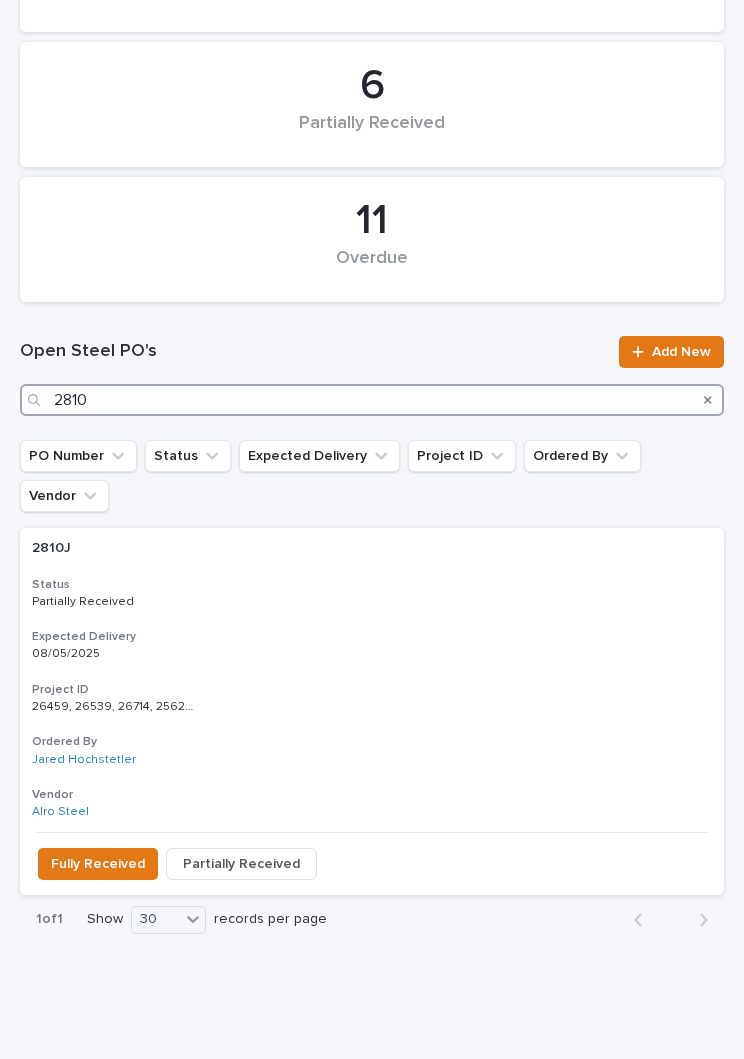 scroll, scrollTop: 255, scrollLeft: 0, axis: vertical 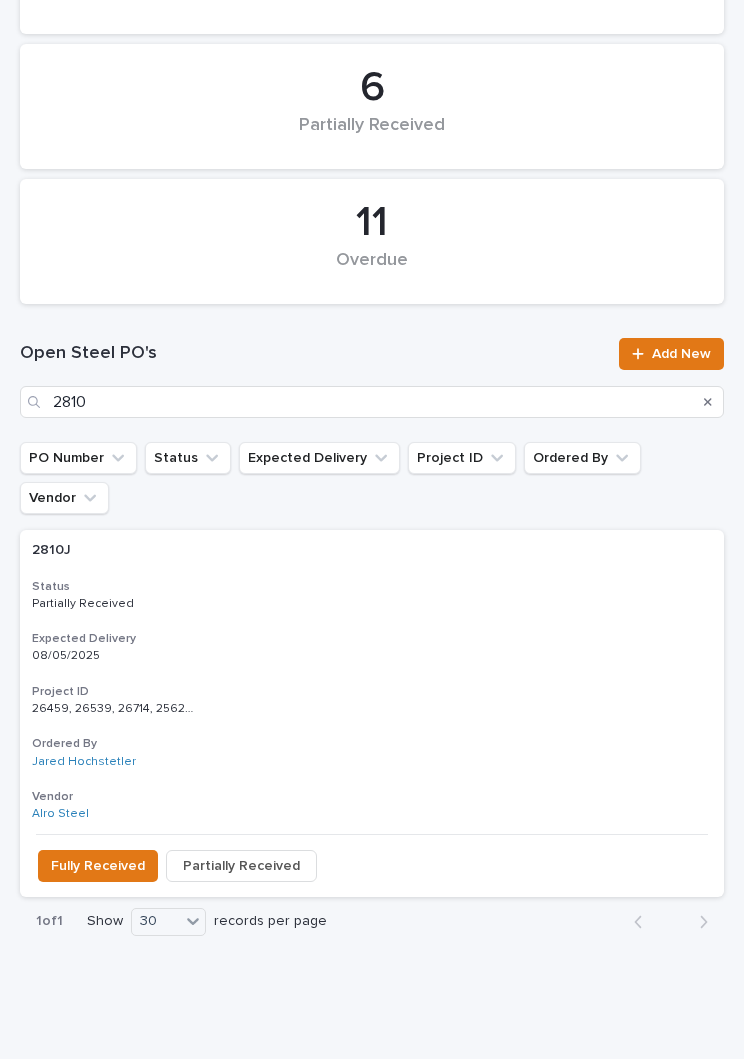 click on "2810J 2810J   Status Partially Received Expected Delivery 08/05/2025 Project ID 26459, 26539, 26714, 25626, 26323 26459, 26539, 26714, 25626, 26323   Ordered By [FIRST] [LAST]   Vendor Alro Steel" at bounding box center (372, 682) 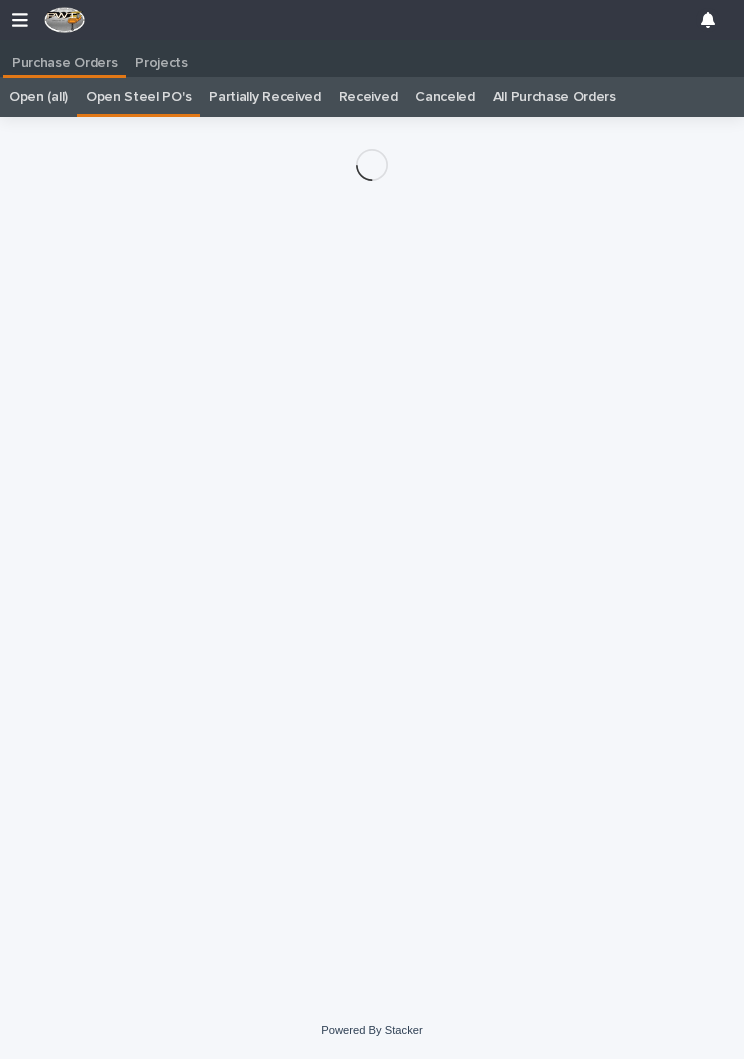 scroll, scrollTop: 23, scrollLeft: 0, axis: vertical 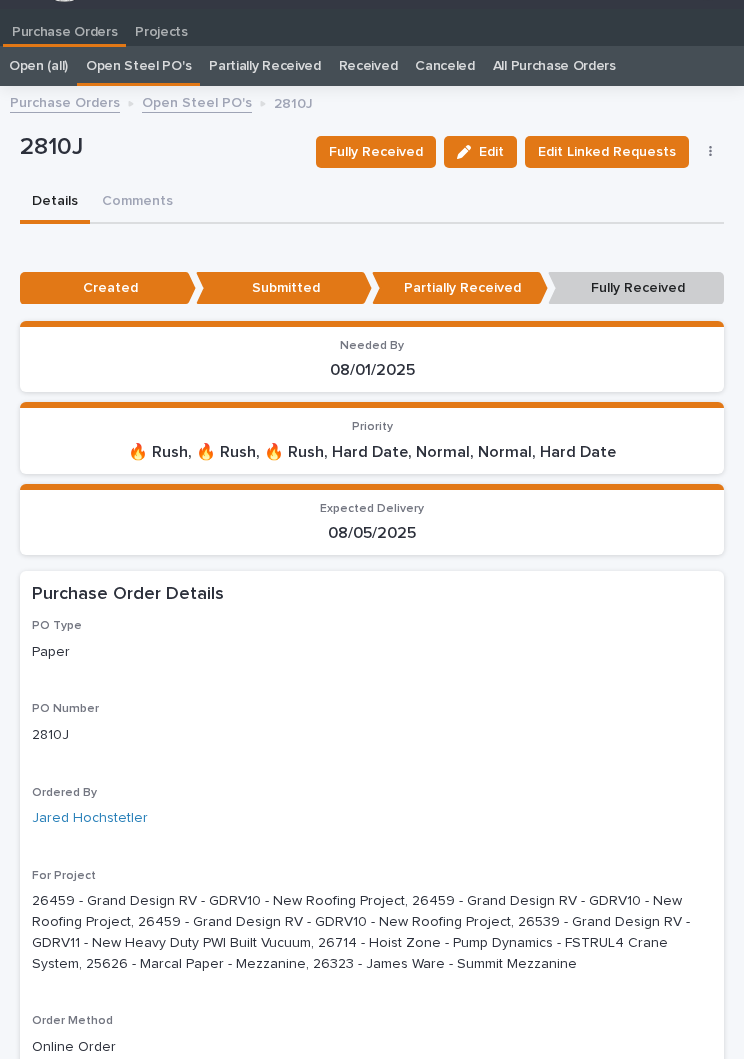 click on "Fully Received" at bounding box center (376, 152) 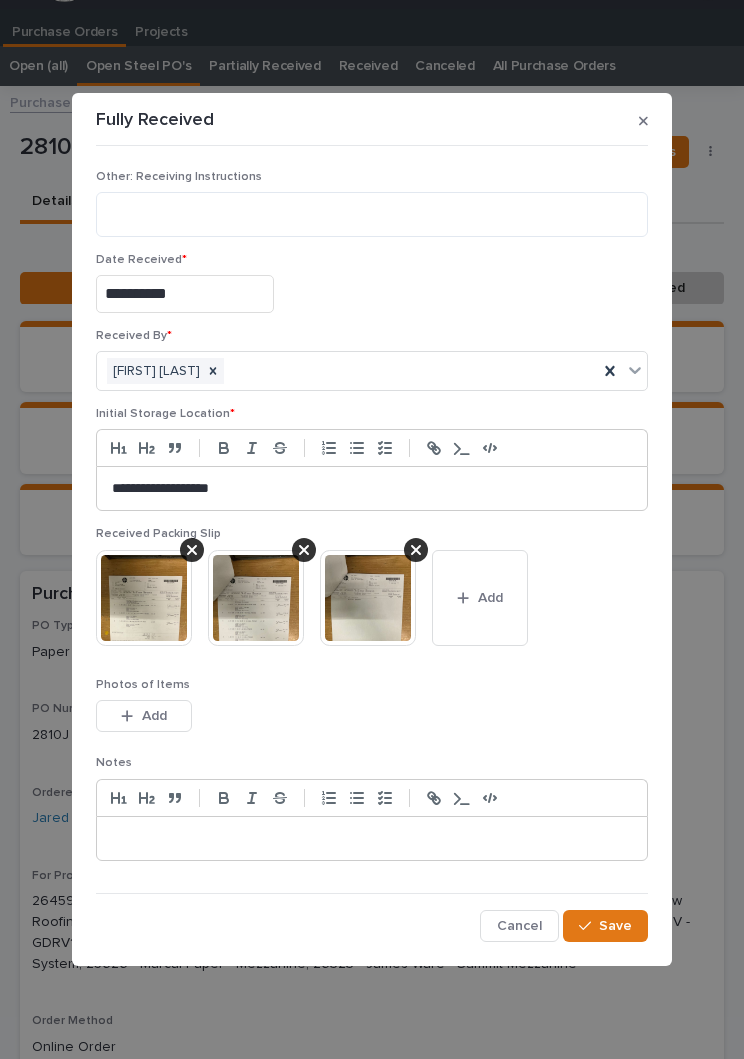 click on "Add" at bounding box center (490, 598) 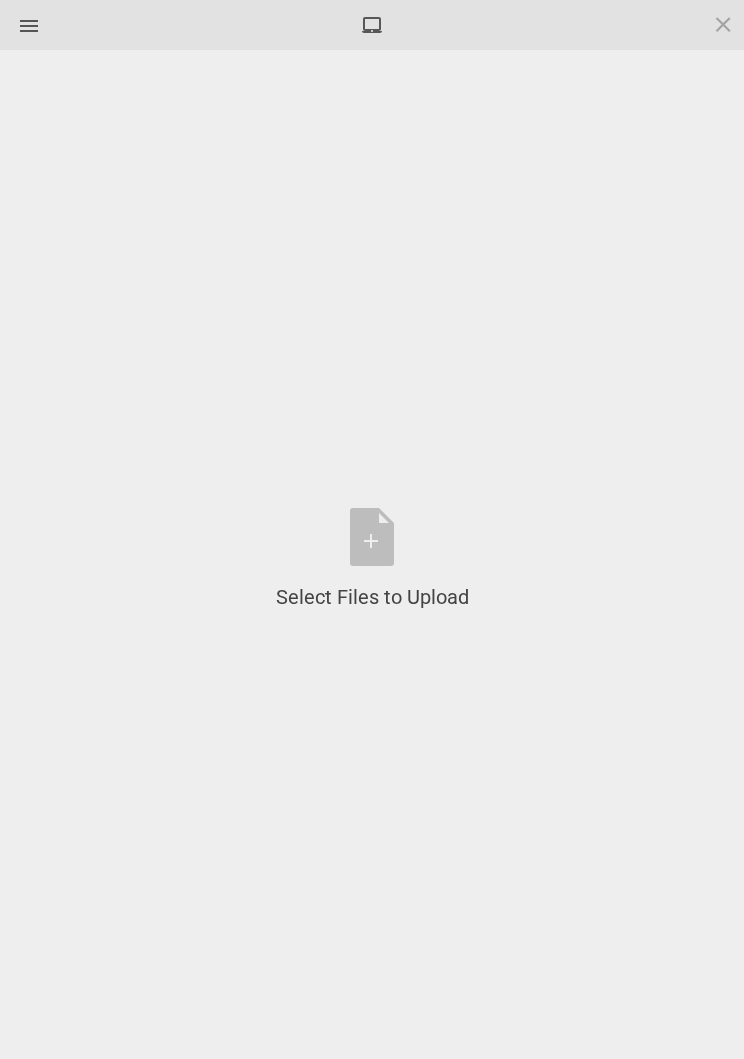 click on "Select Files to Upload
or Drag and Drop, Copy and Paste Files" at bounding box center (372, 559) 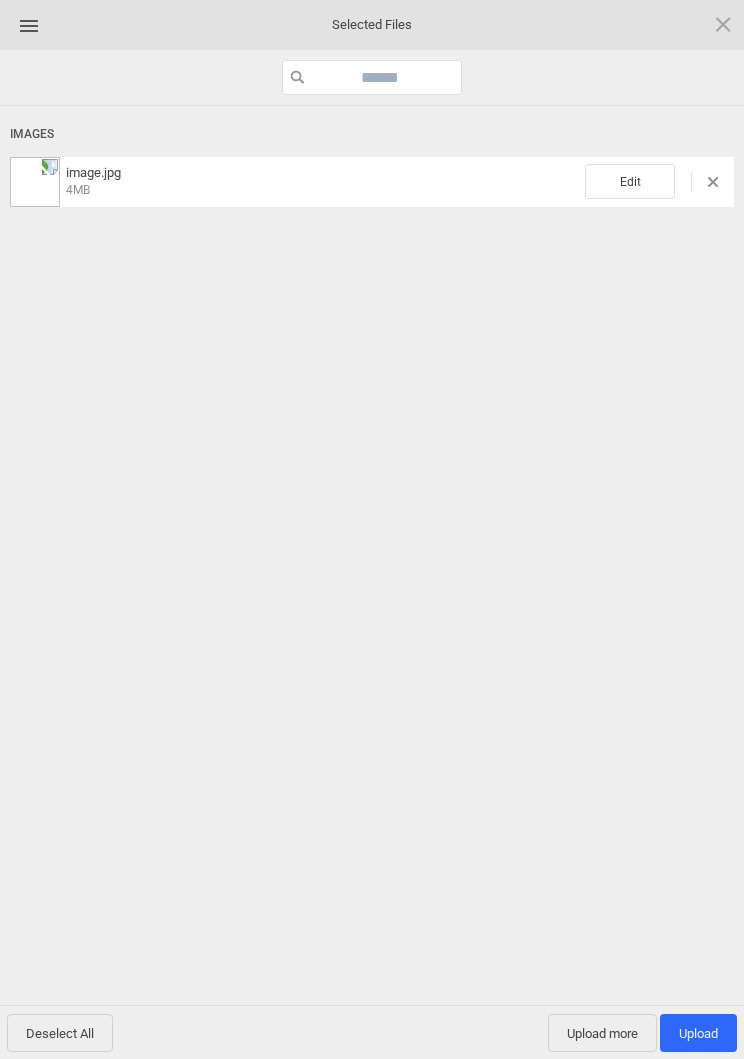click on "Edit" at bounding box center [630, 181] 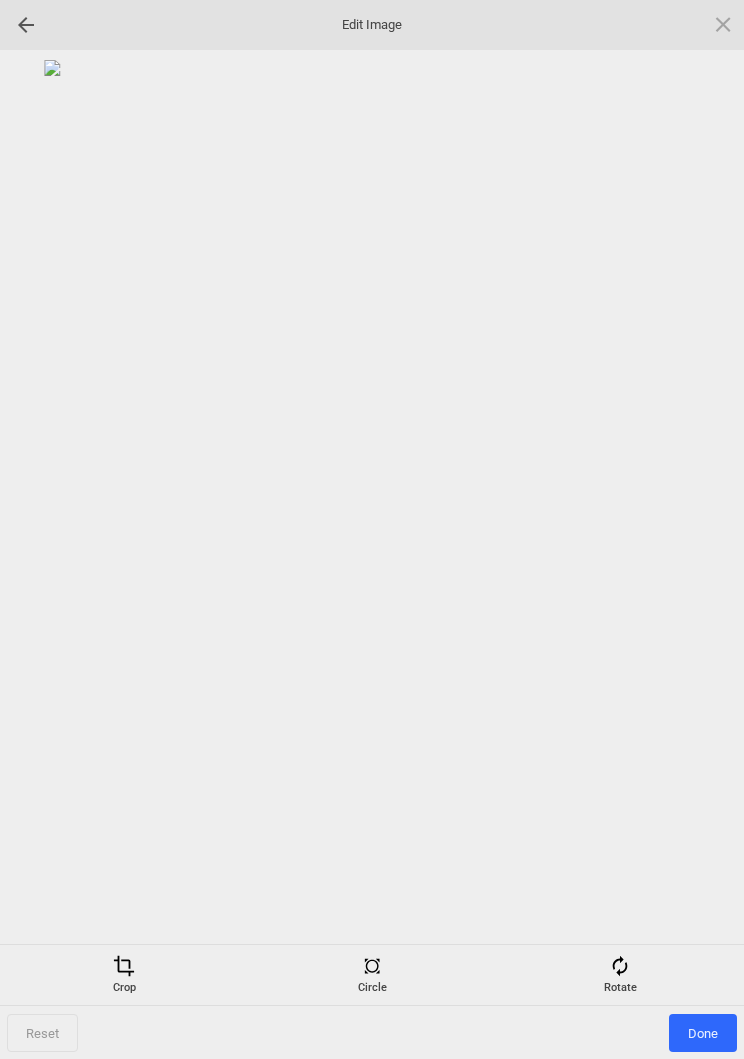click on "Rotate" at bounding box center [620, 975] 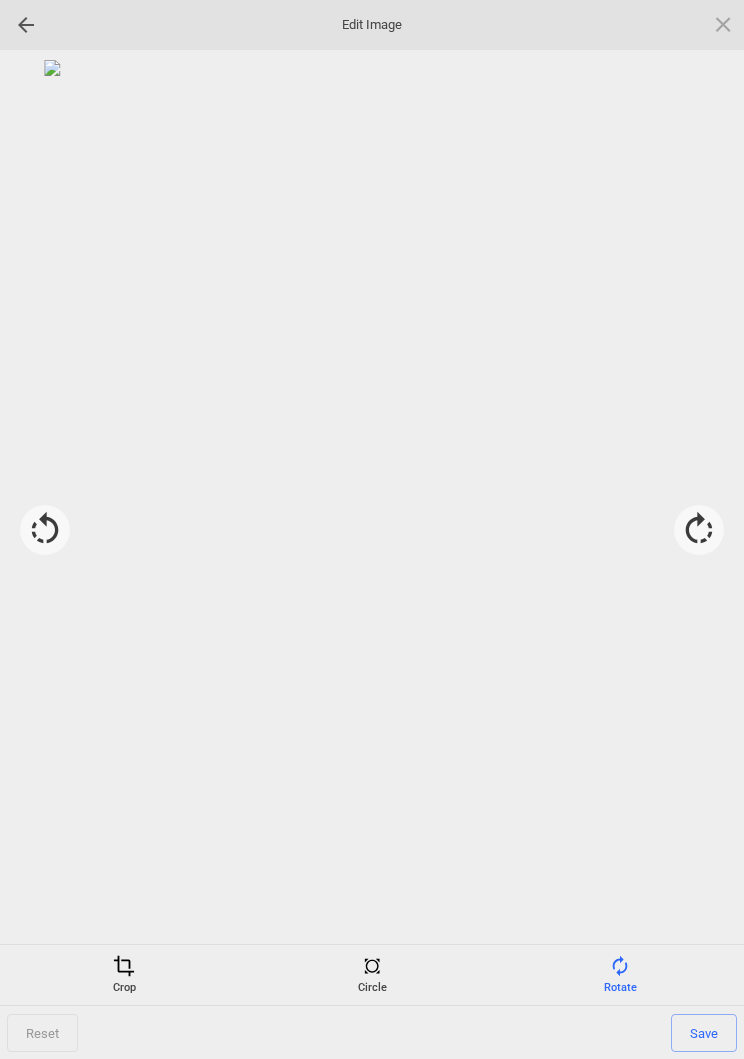 click at bounding box center [699, 530] 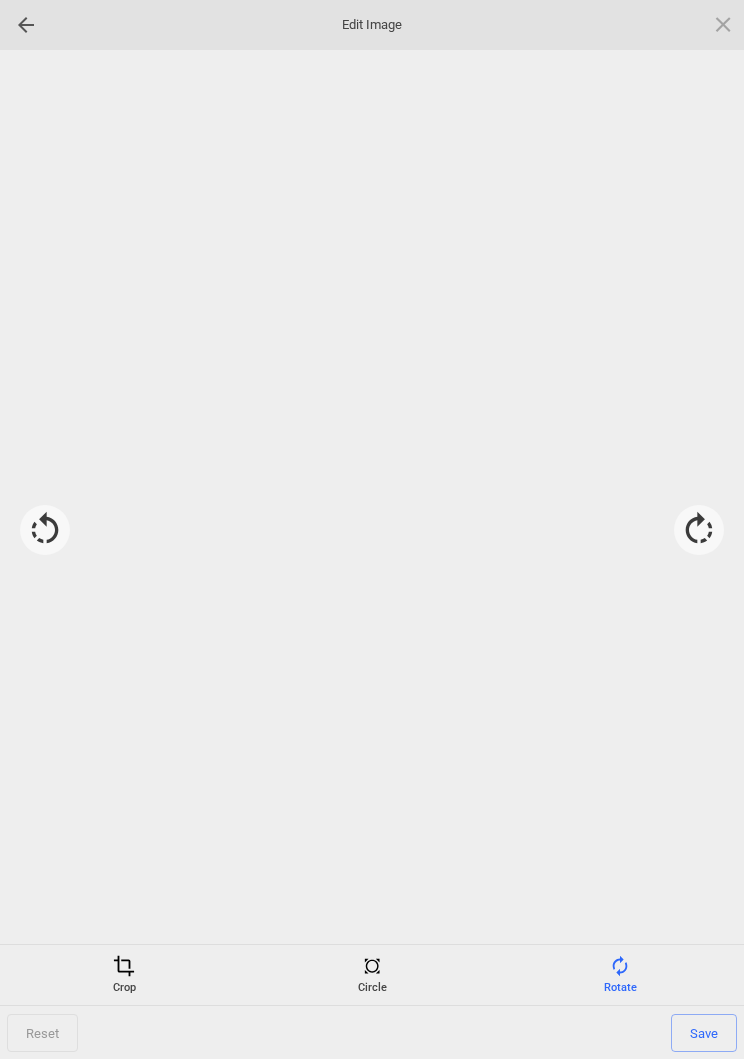 click at bounding box center (699, 530) 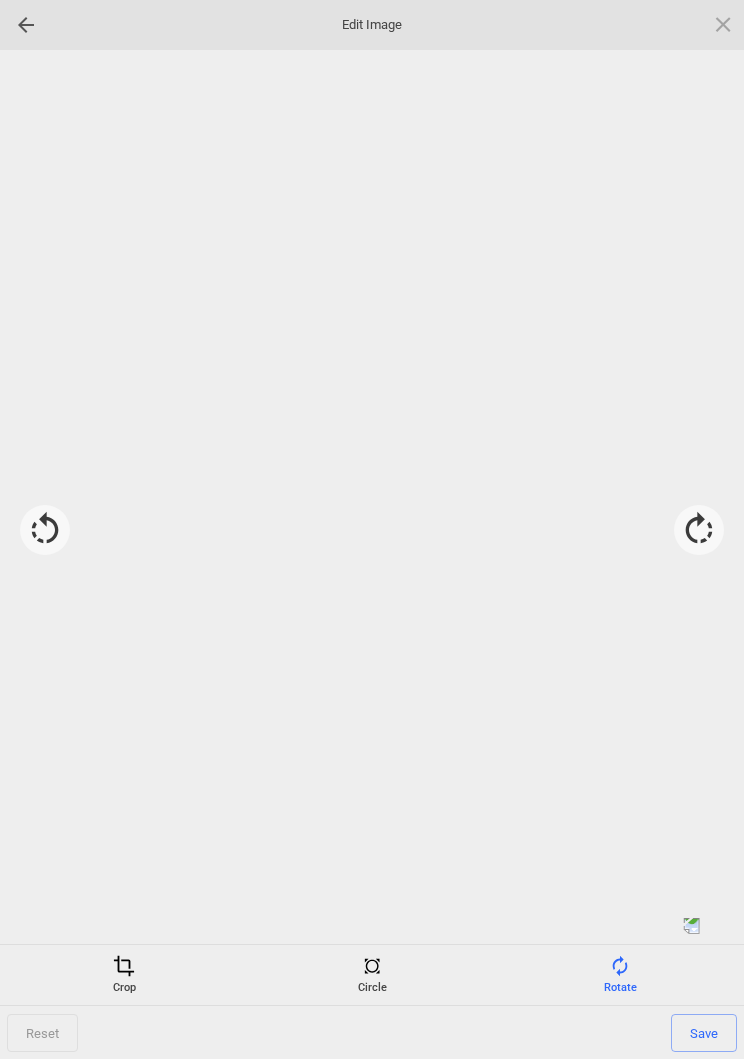 click at bounding box center (699, 530) 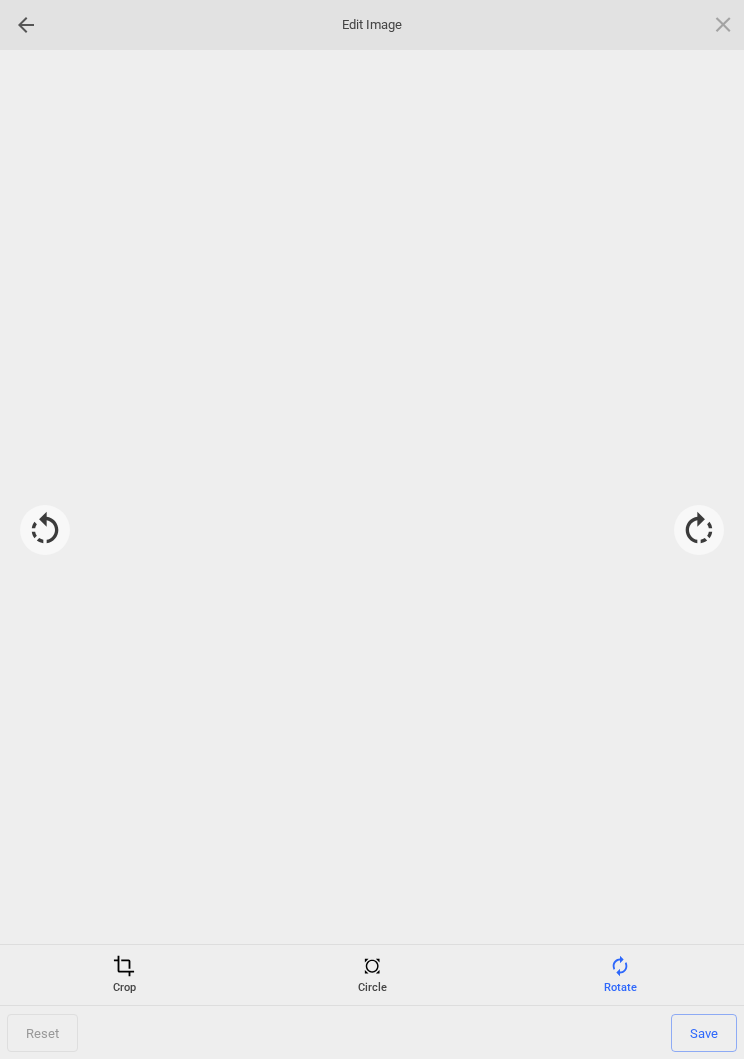 click at bounding box center [699, 530] 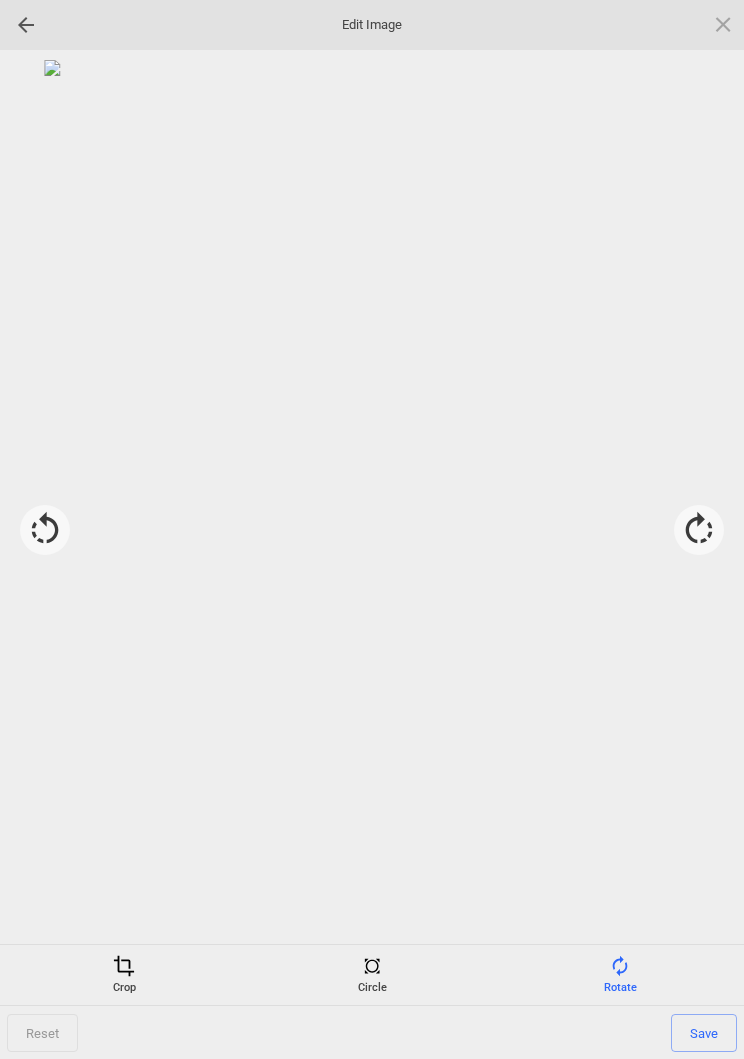 click on "Save" at bounding box center [704, 1033] 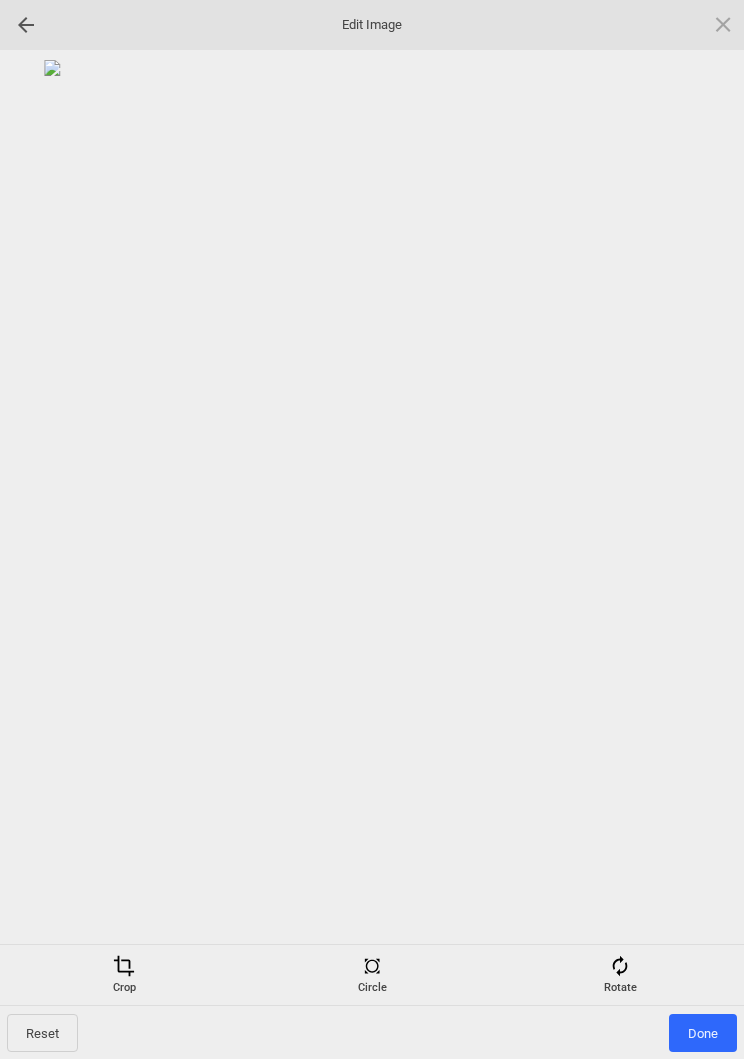 click on "Done" at bounding box center [703, 1033] 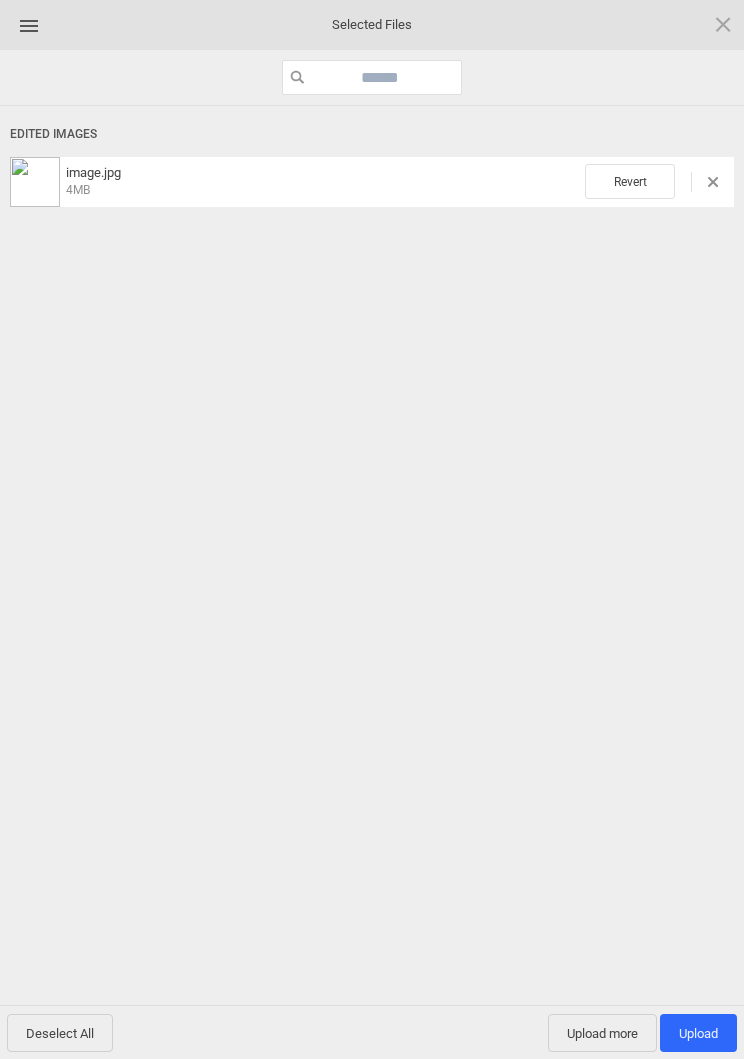 click on "Upload more" at bounding box center [602, 1033] 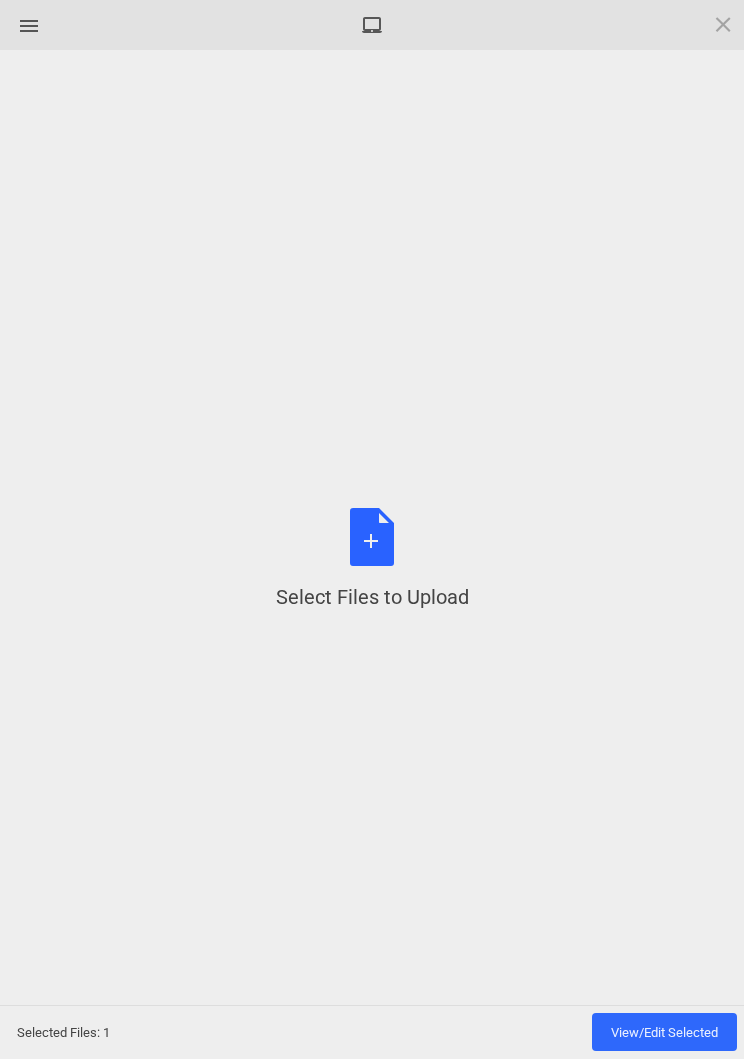 click on "Select Files to Upload
or Drag and Drop, Copy and Paste Files" at bounding box center [372, 559] 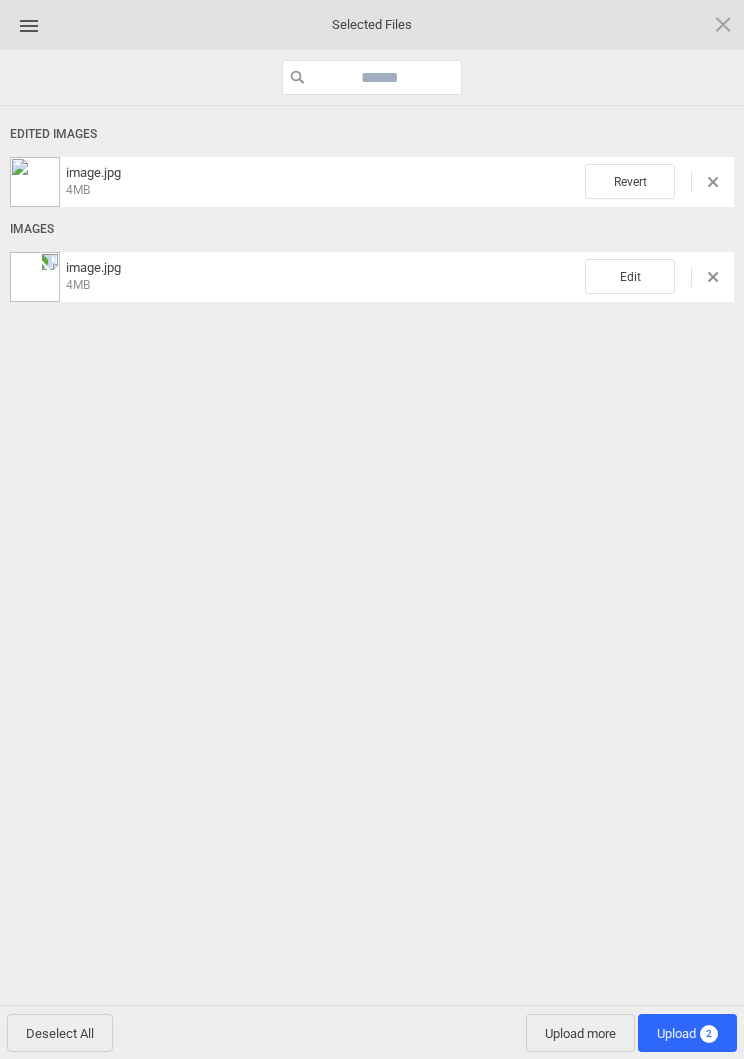 click on "Edit" at bounding box center (630, 276) 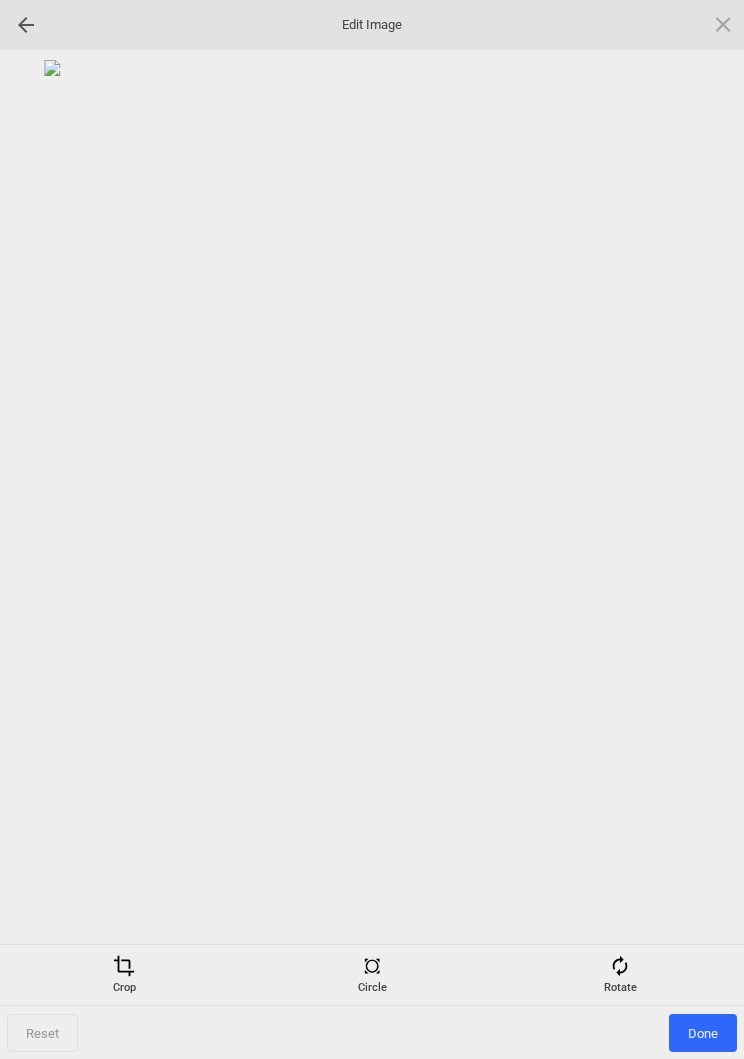 click at bounding box center (620, 966) 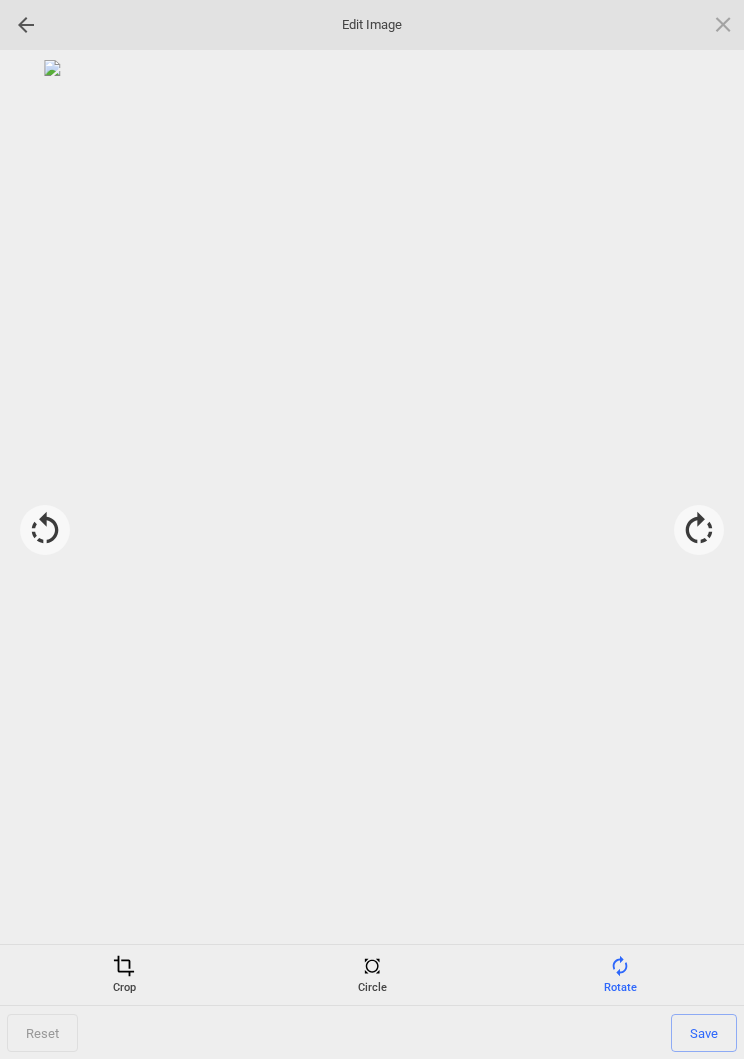 click at bounding box center (699, 530) 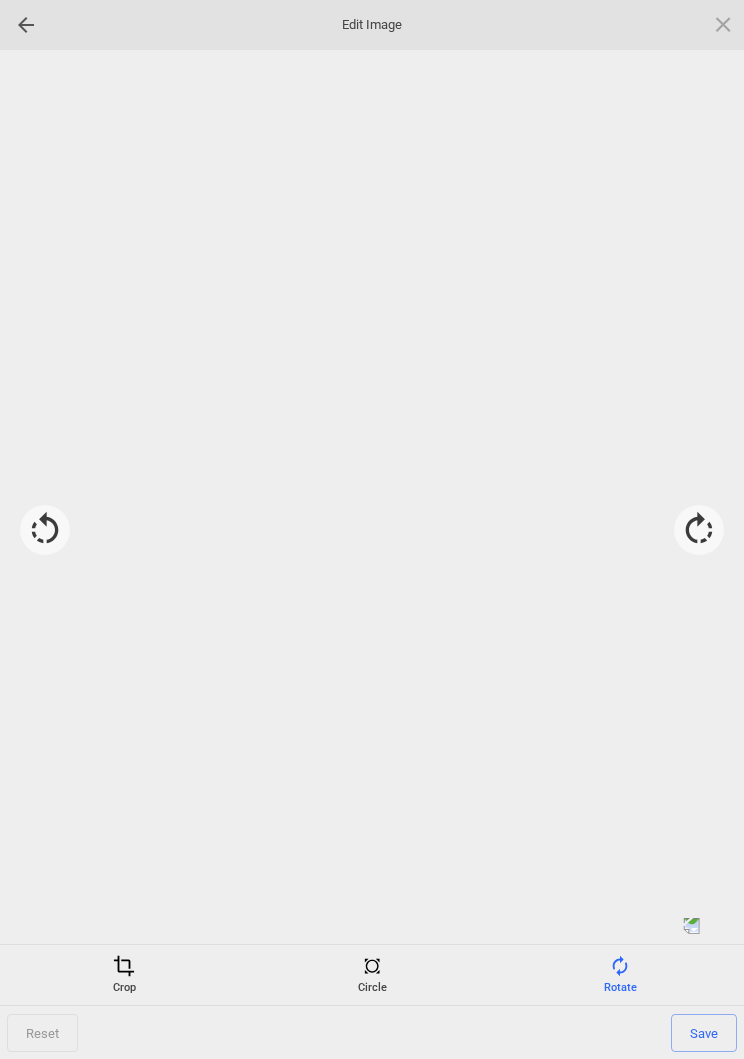 click at bounding box center [699, 530] 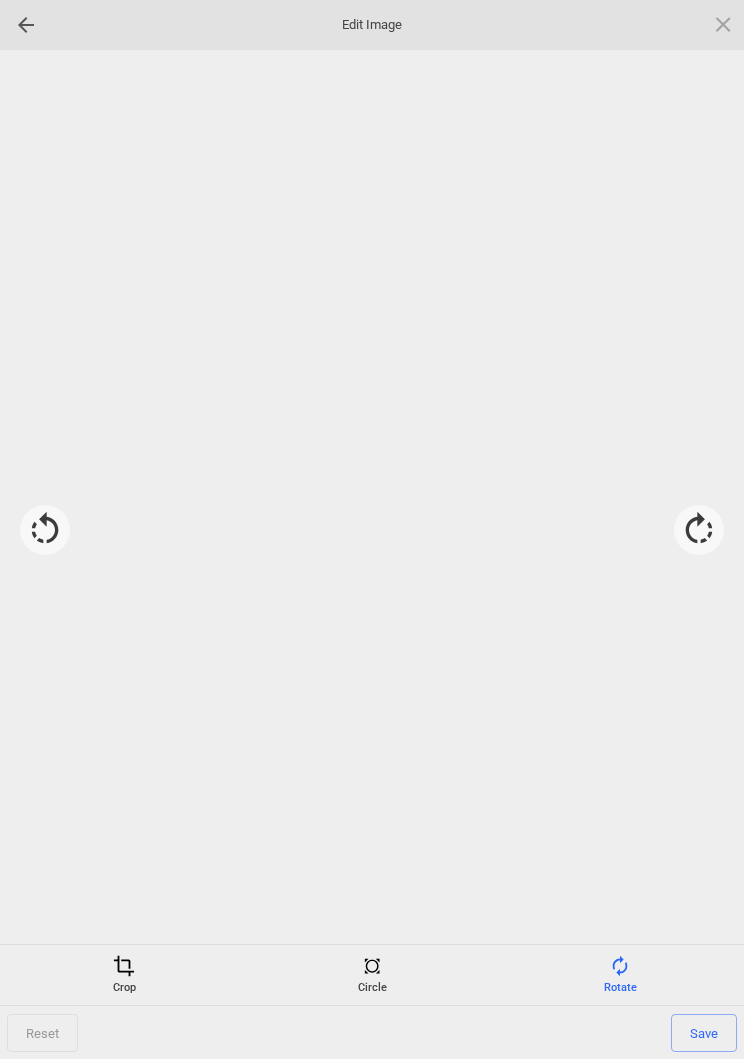 click at bounding box center (699, 530) 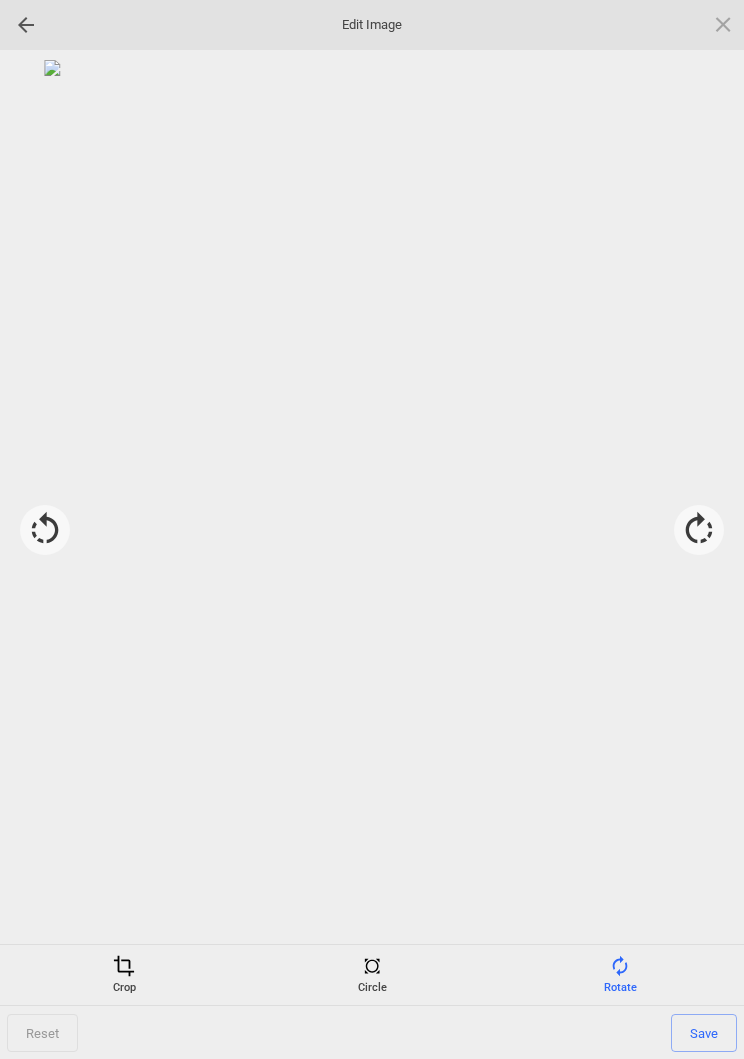 click on "Save" at bounding box center [704, 1033] 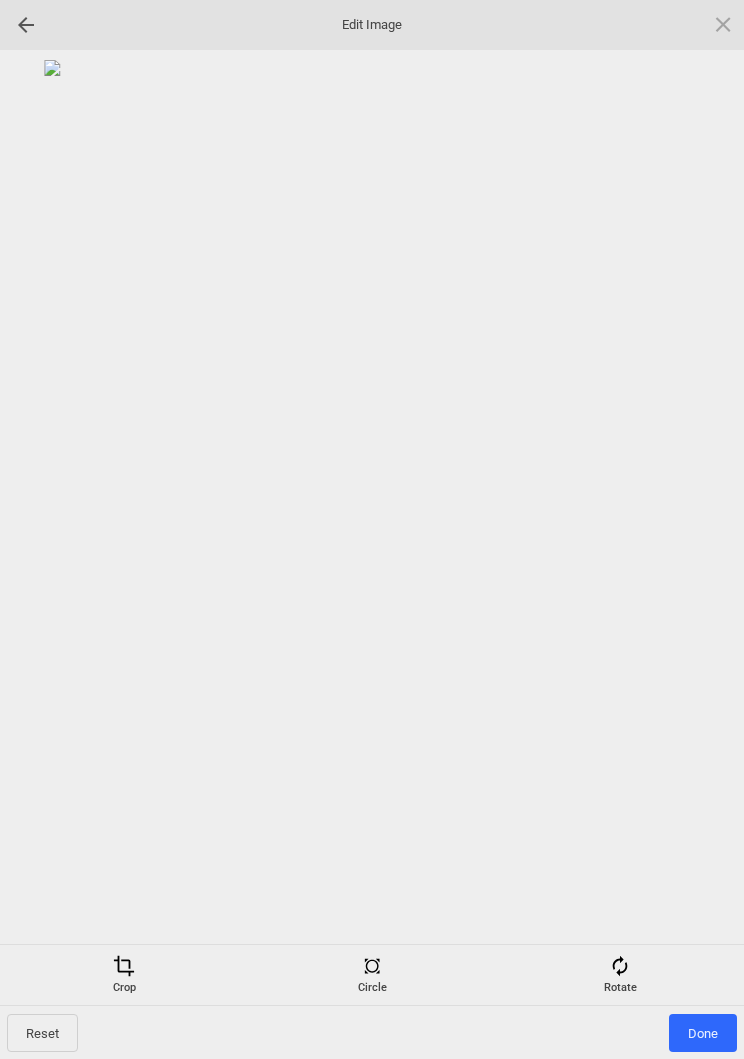 click on "Done" at bounding box center [703, 1033] 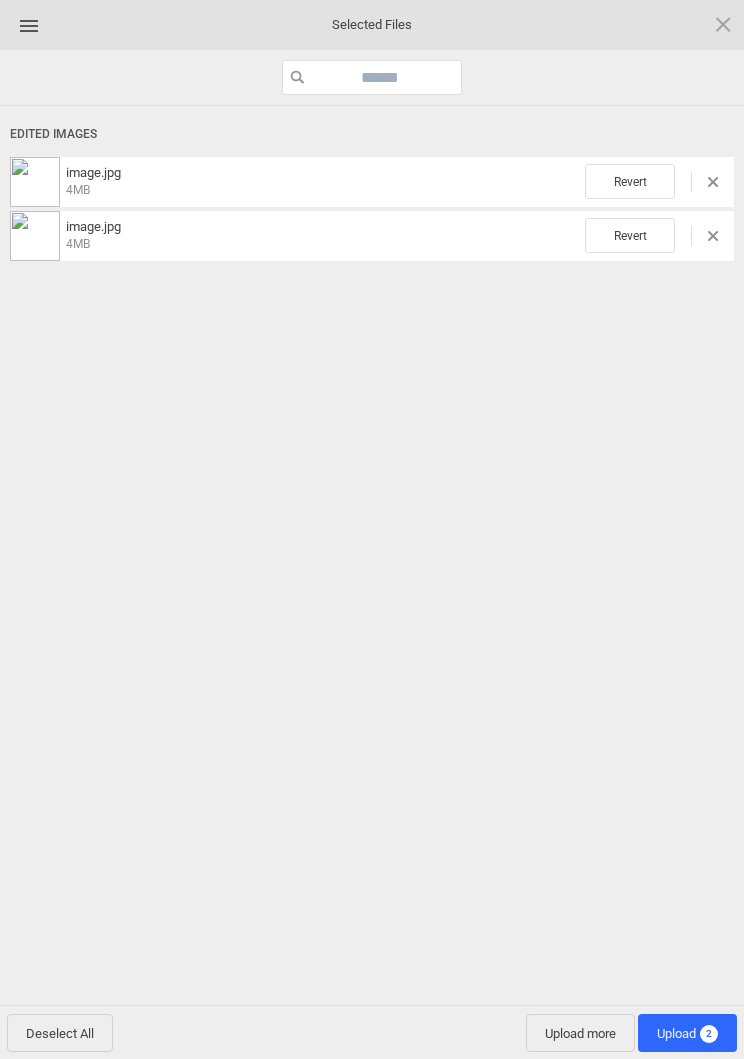 click on "Upload
2" at bounding box center (687, 1033) 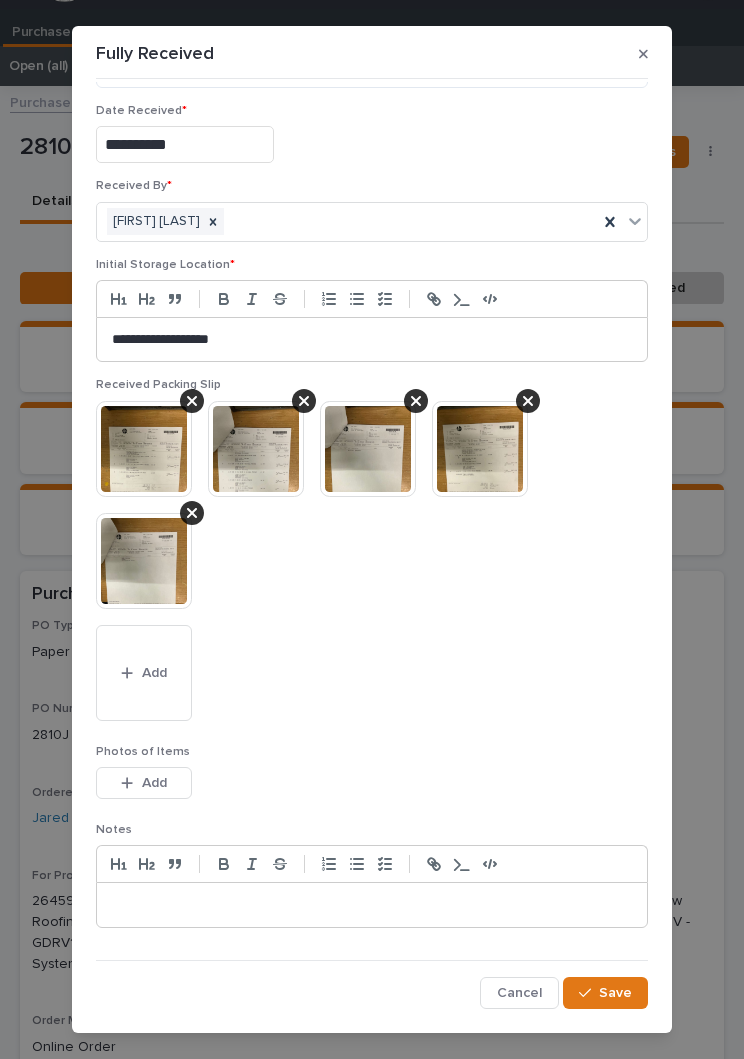 scroll, scrollTop: 81, scrollLeft: 0, axis: vertical 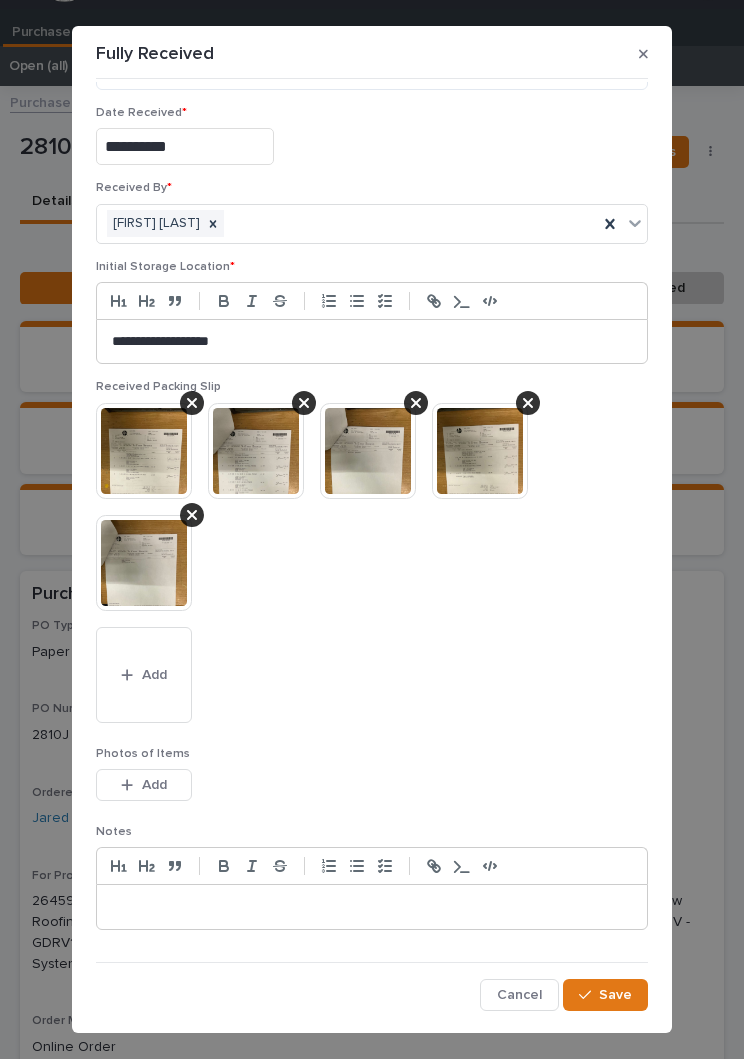 click on "Save" at bounding box center (615, 995) 